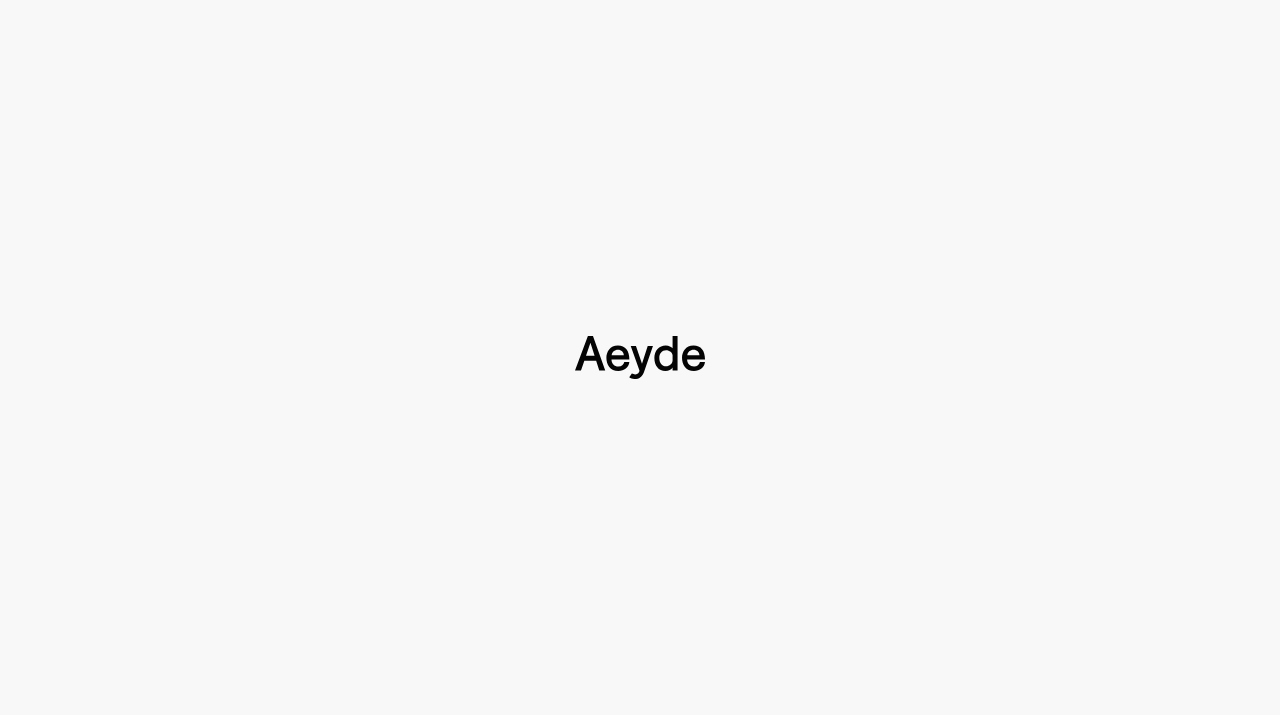 type 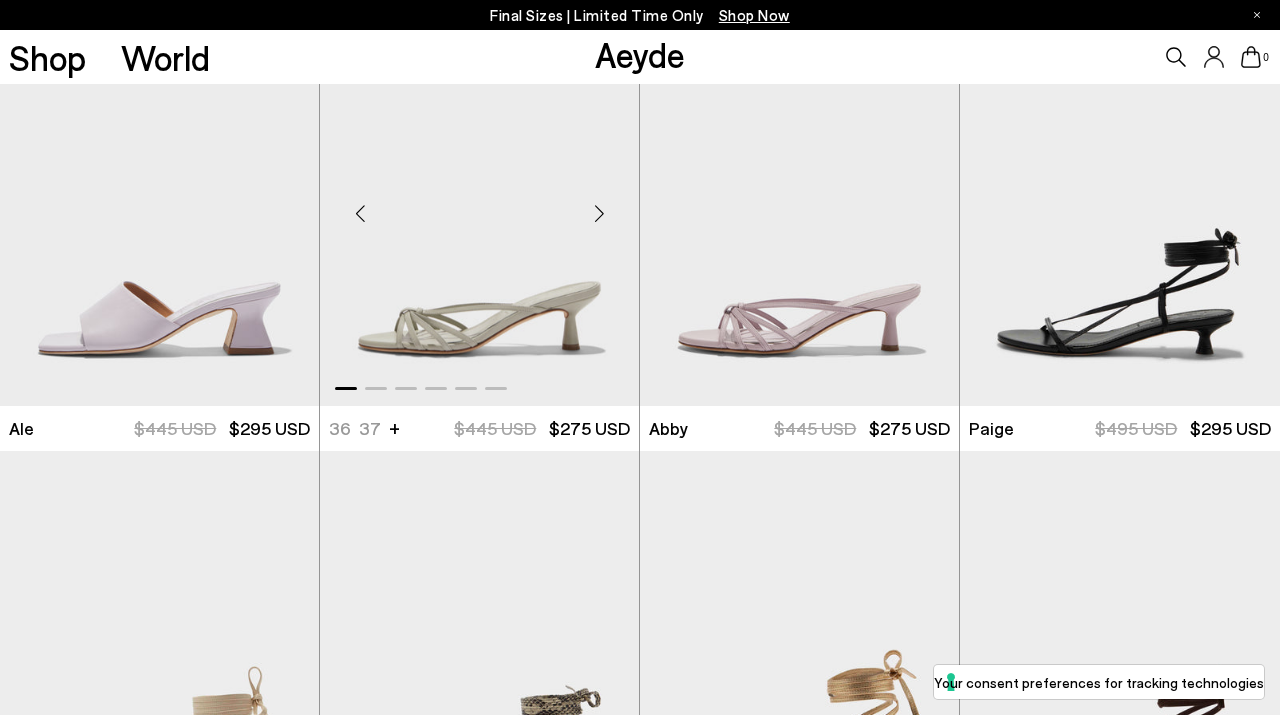scroll, scrollTop: 3199, scrollLeft: 0, axis: vertical 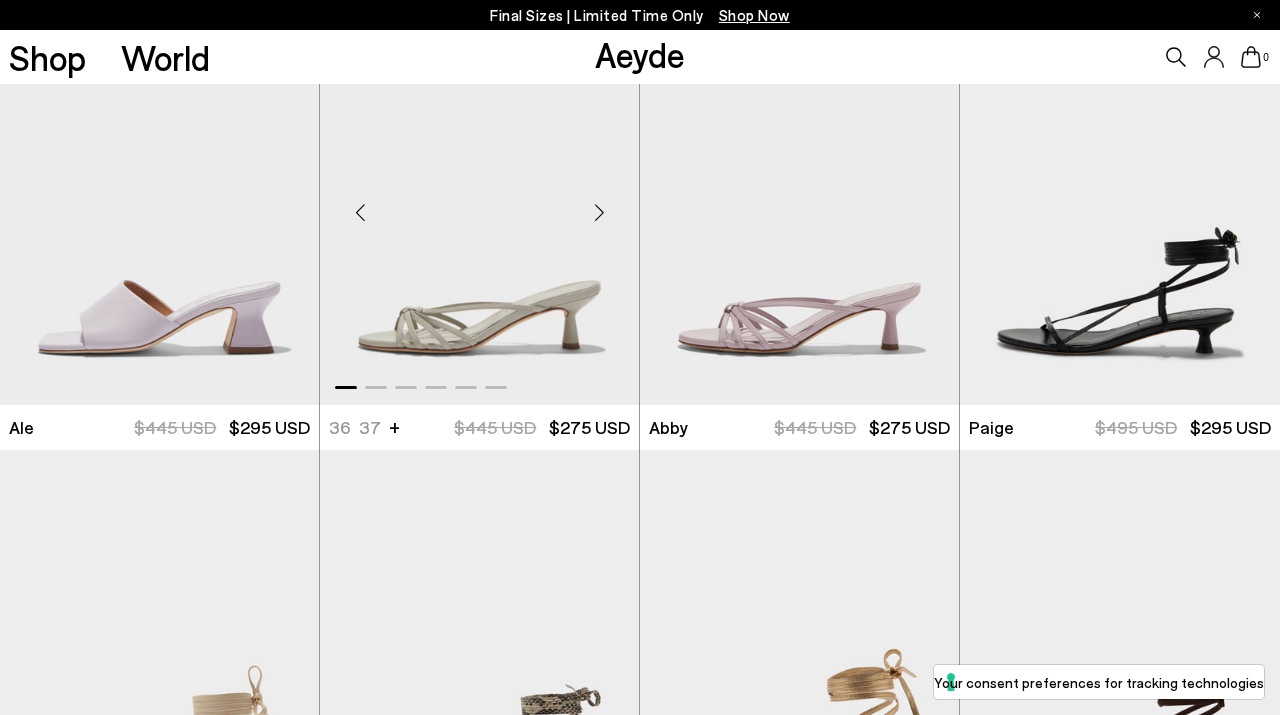 click at bounding box center (599, 213) 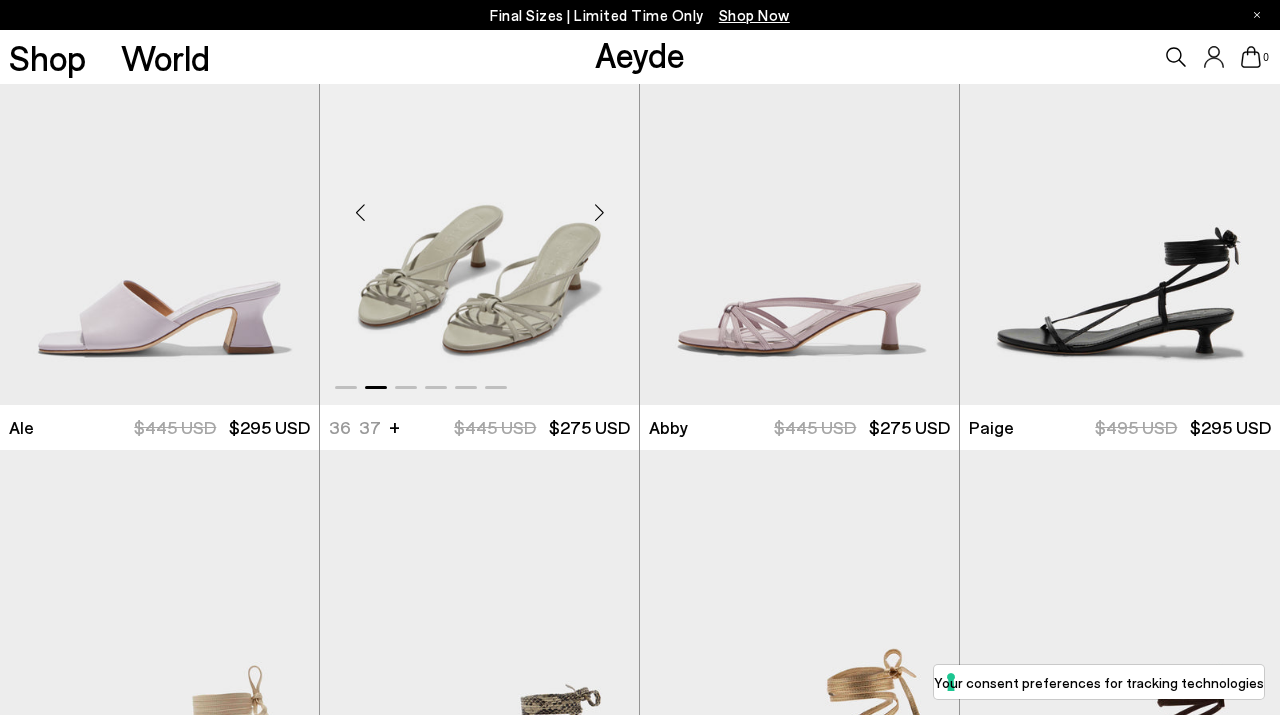 click at bounding box center (599, 213) 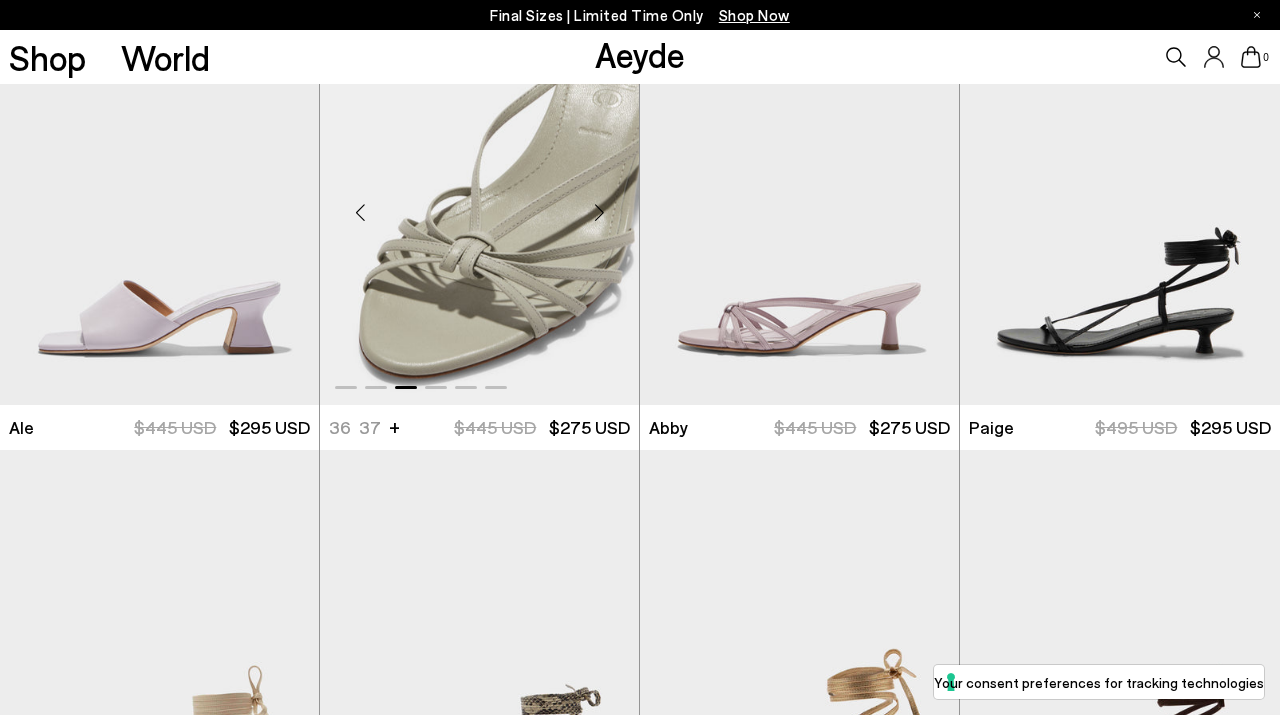 click at bounding box center (599, 213) 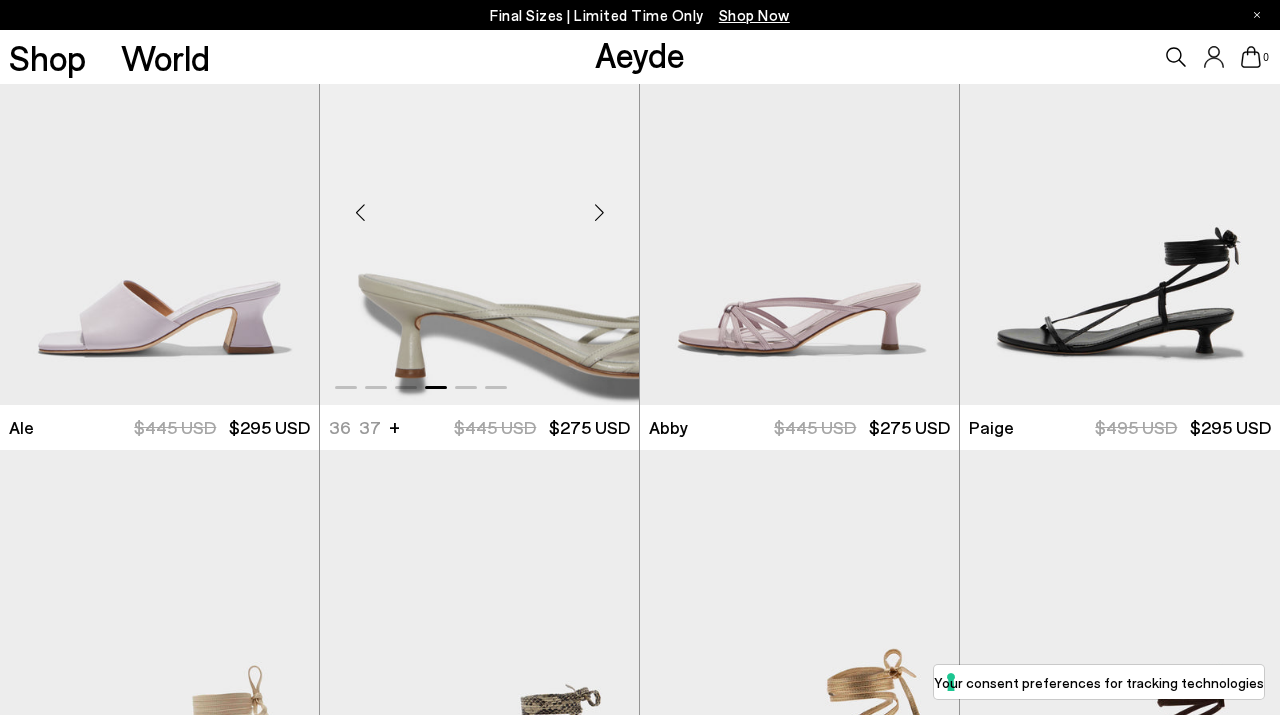 click at bounding box center [599, 213] 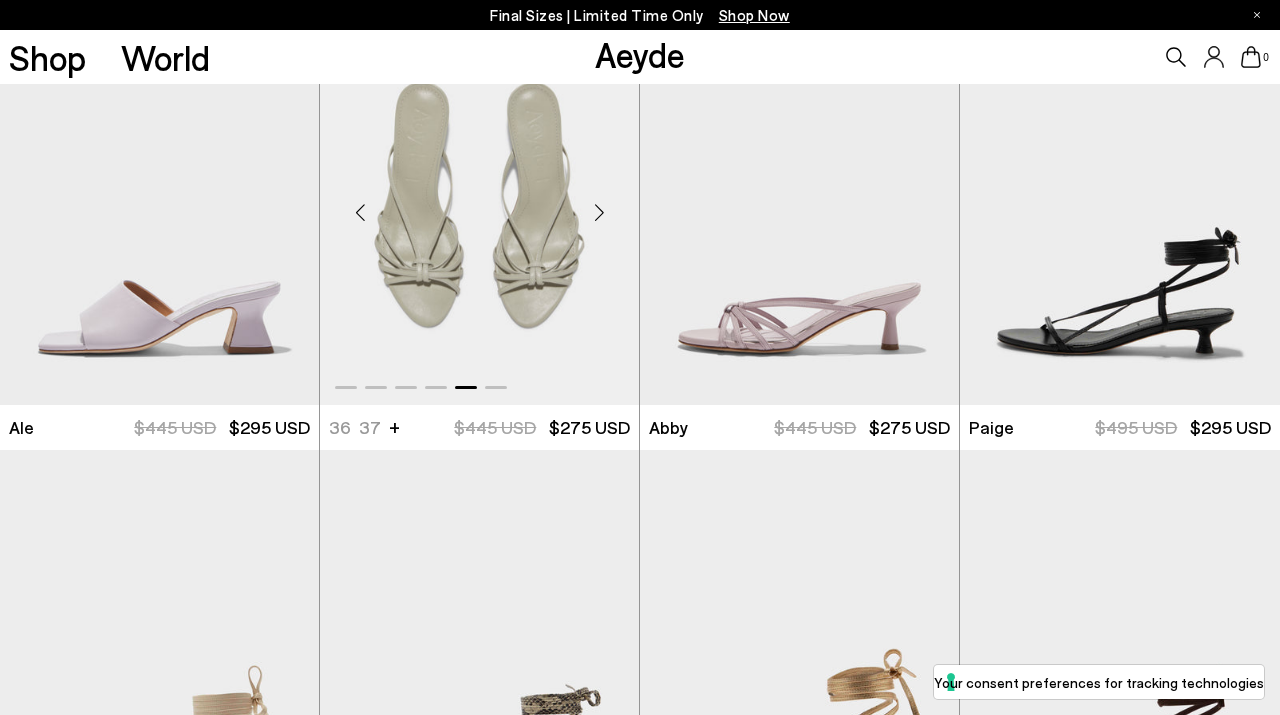 click at bounding box center (599, 213) 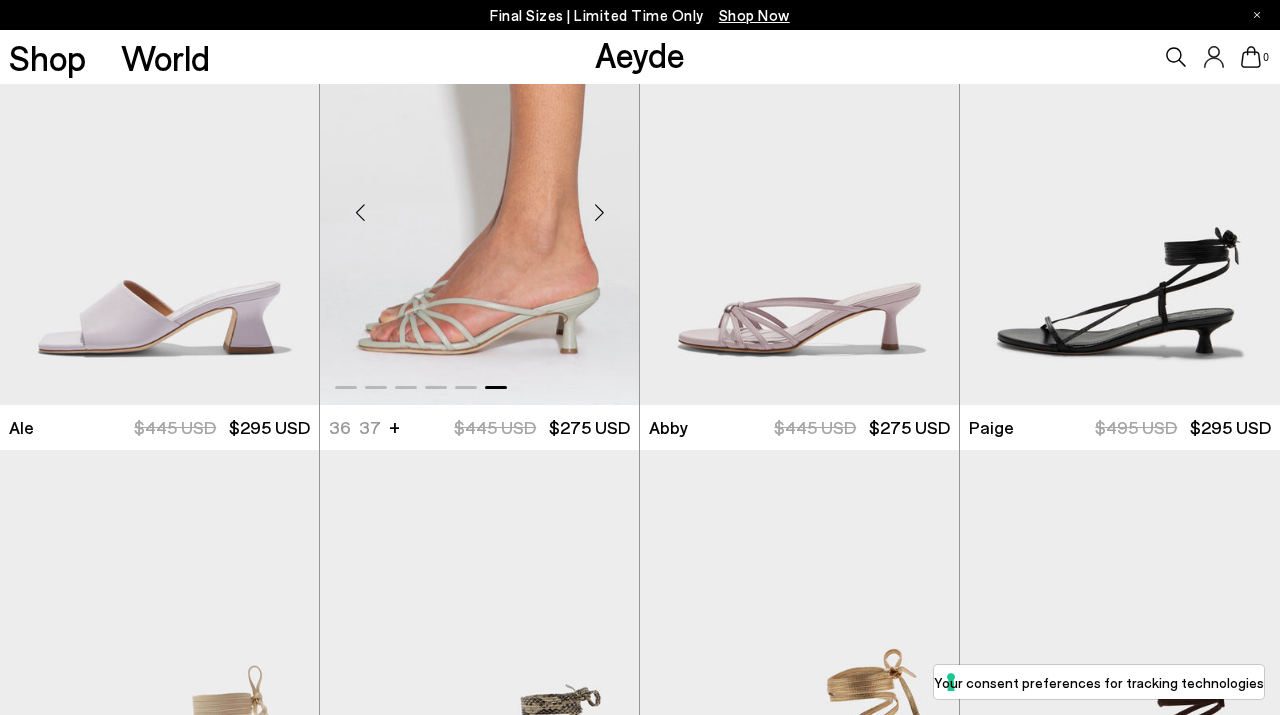 click at bounding box center (599, 213) 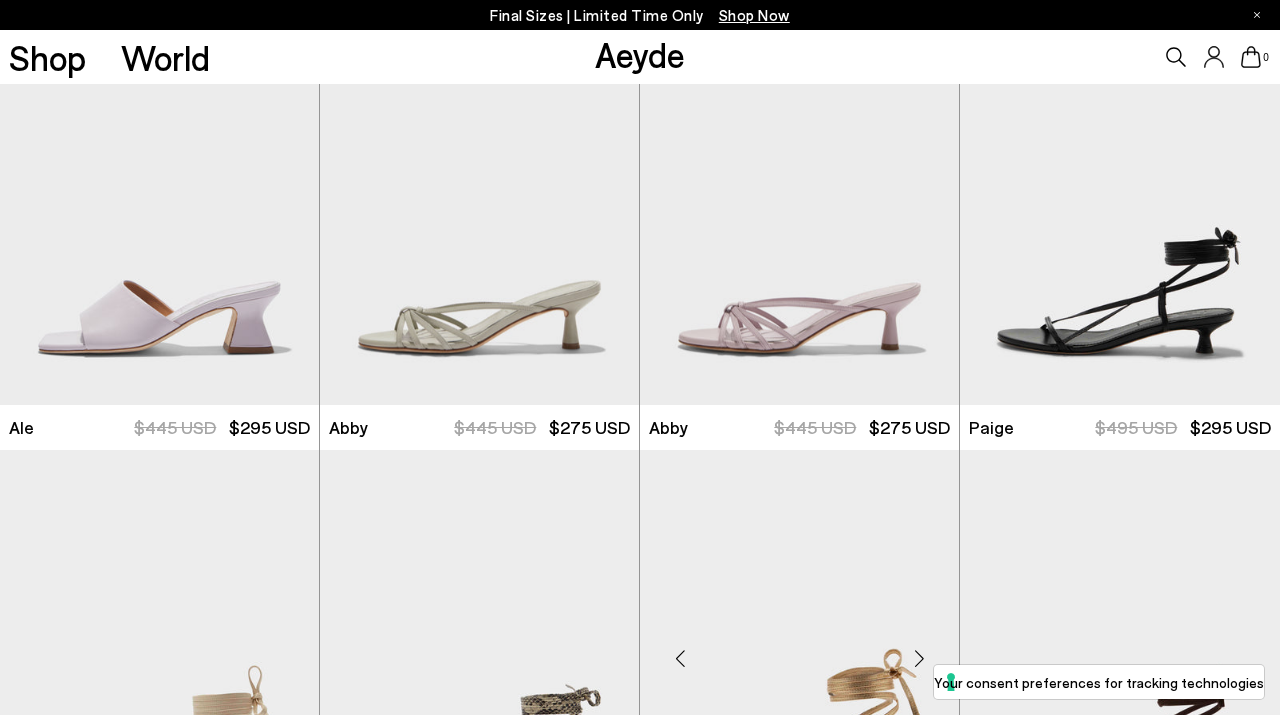 scroll, scrollTop: 3459, scrollLeft: 0, axis: vertical 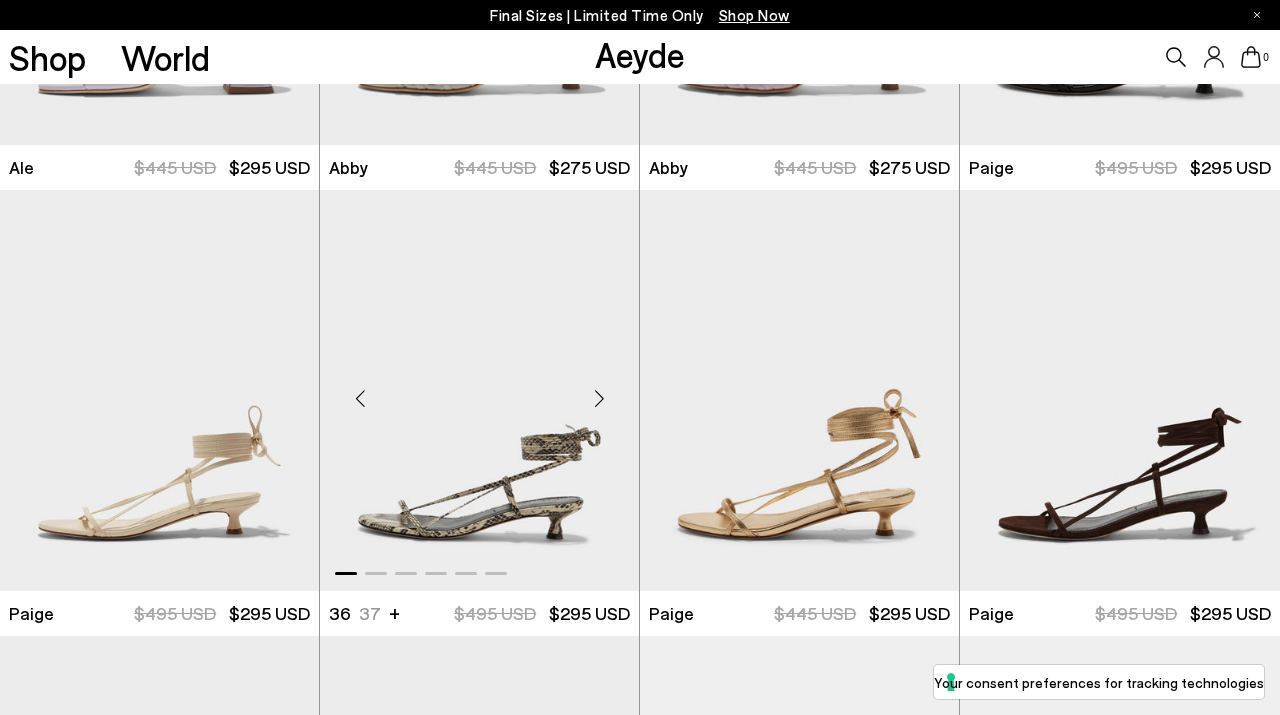 click at bounding box center (599, 399) 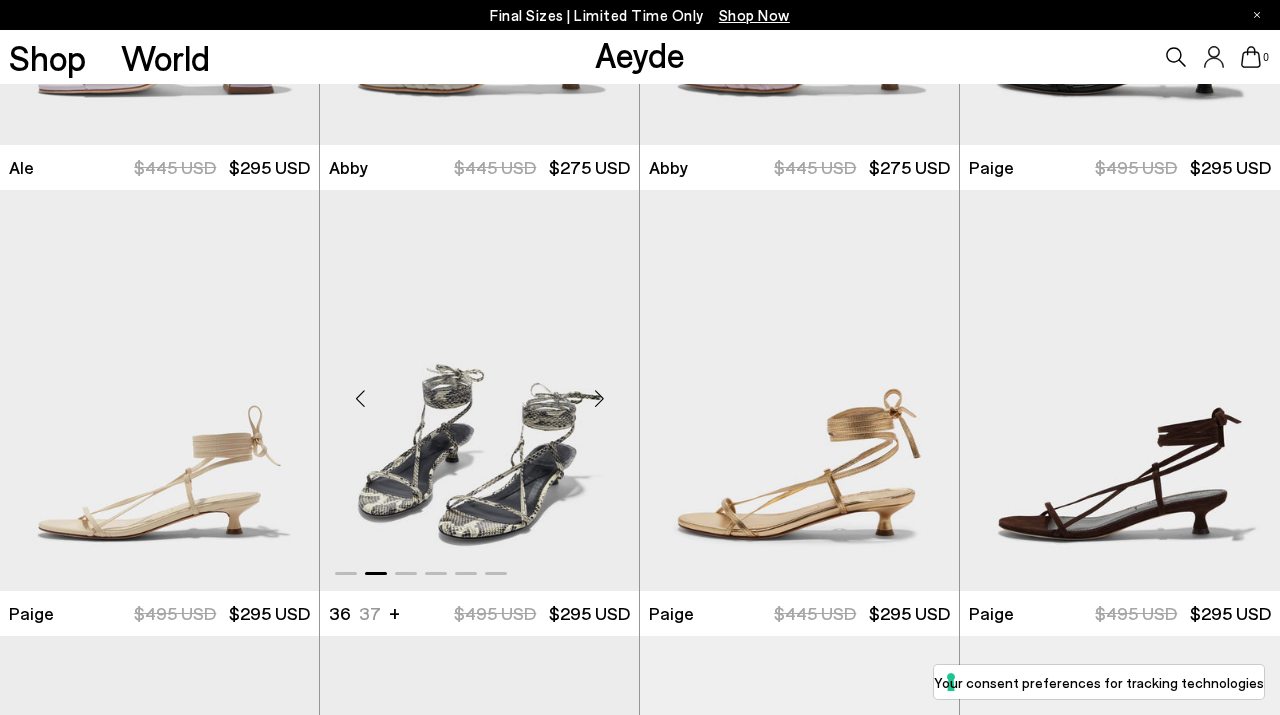 click at bounding box center (599, 399) 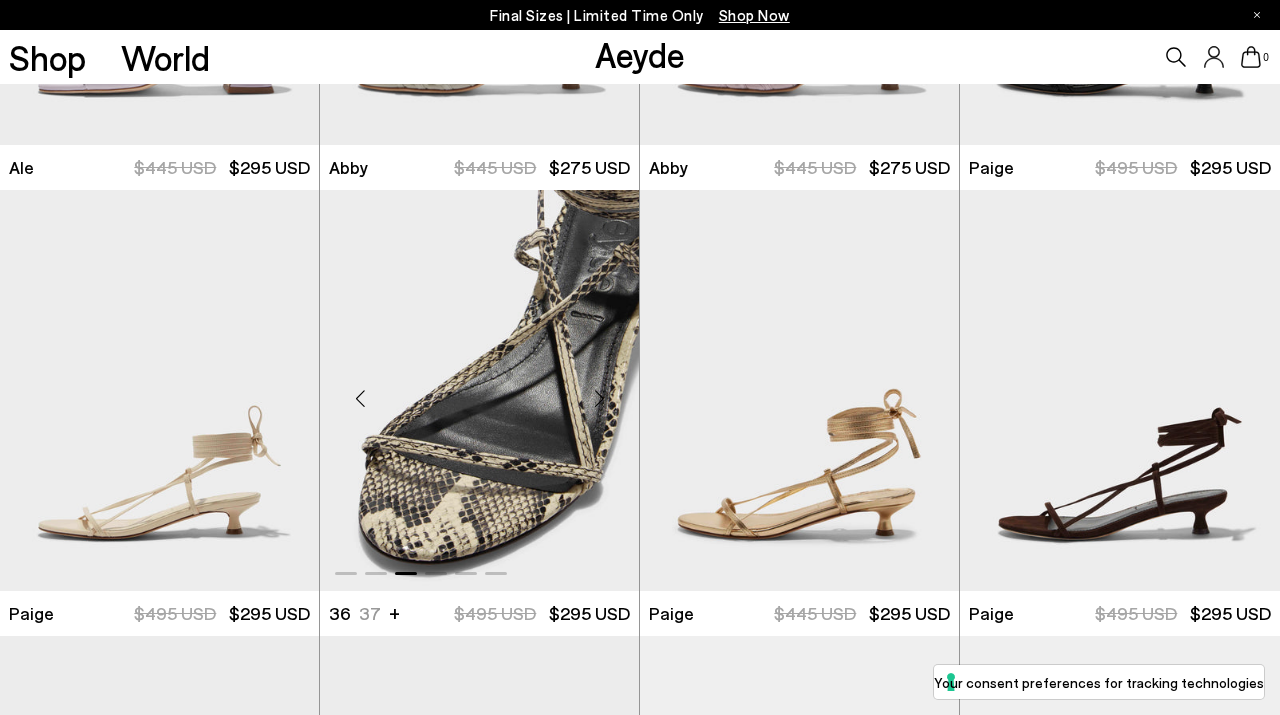 click at bounding box center (599, 399) 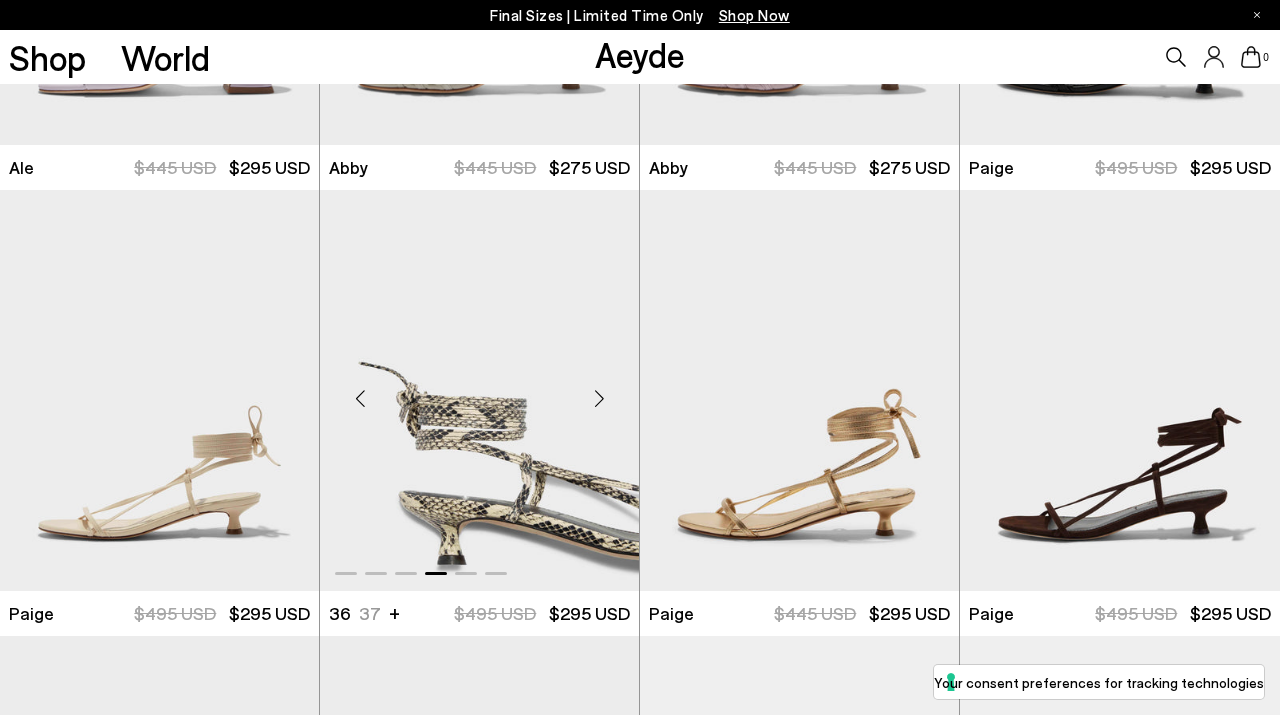 click at bounding box center (599, 399) 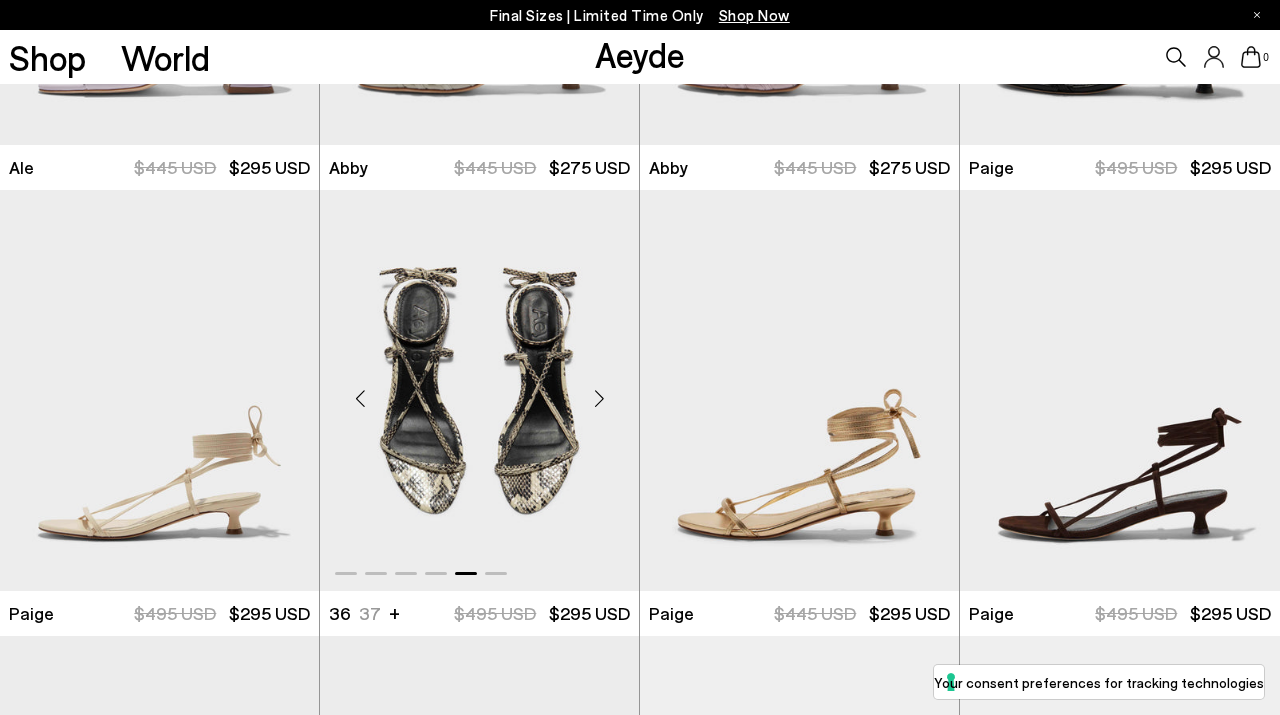 click at bounding box center (599, 399) 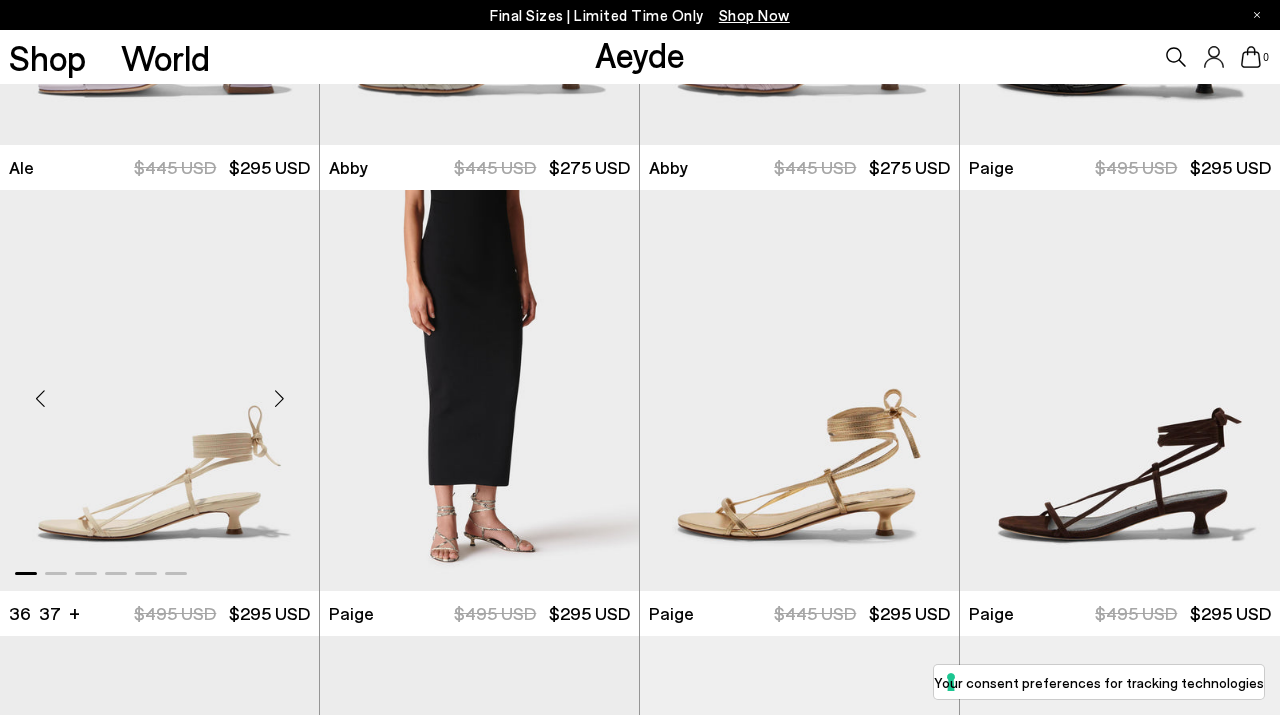 click at bounding box center (279, 399) 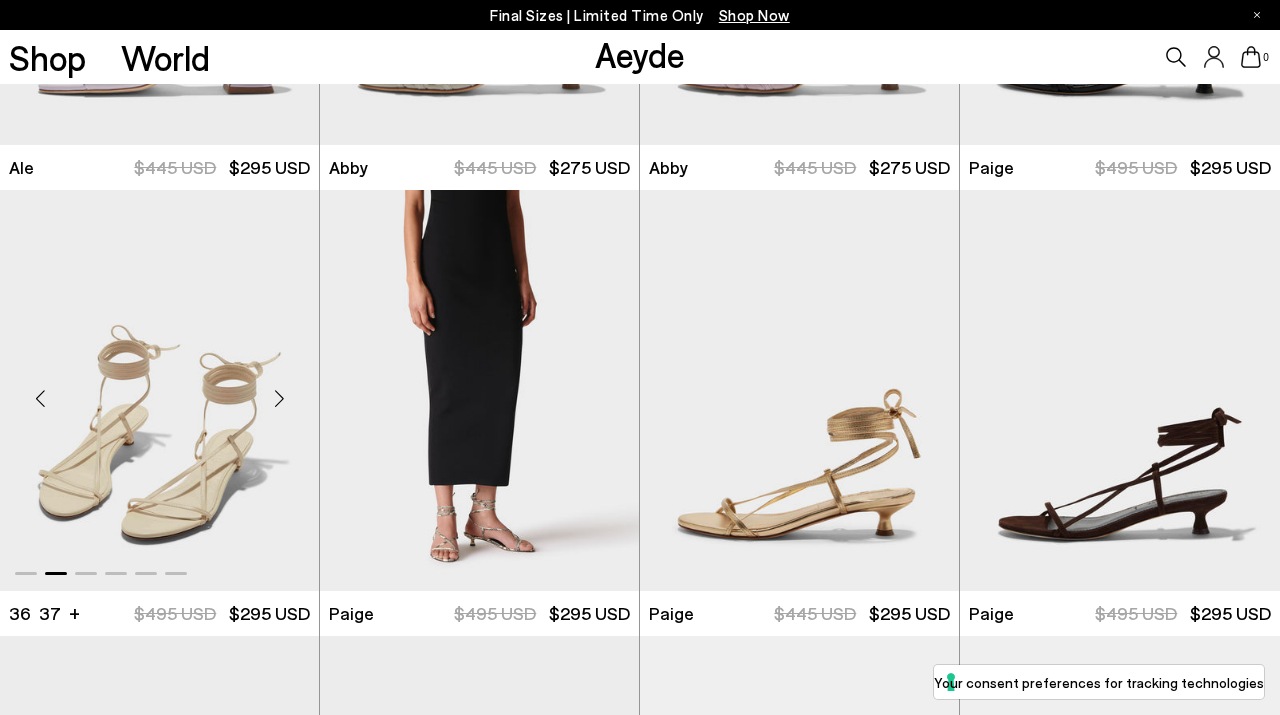 click at bounding box center (279, 399) 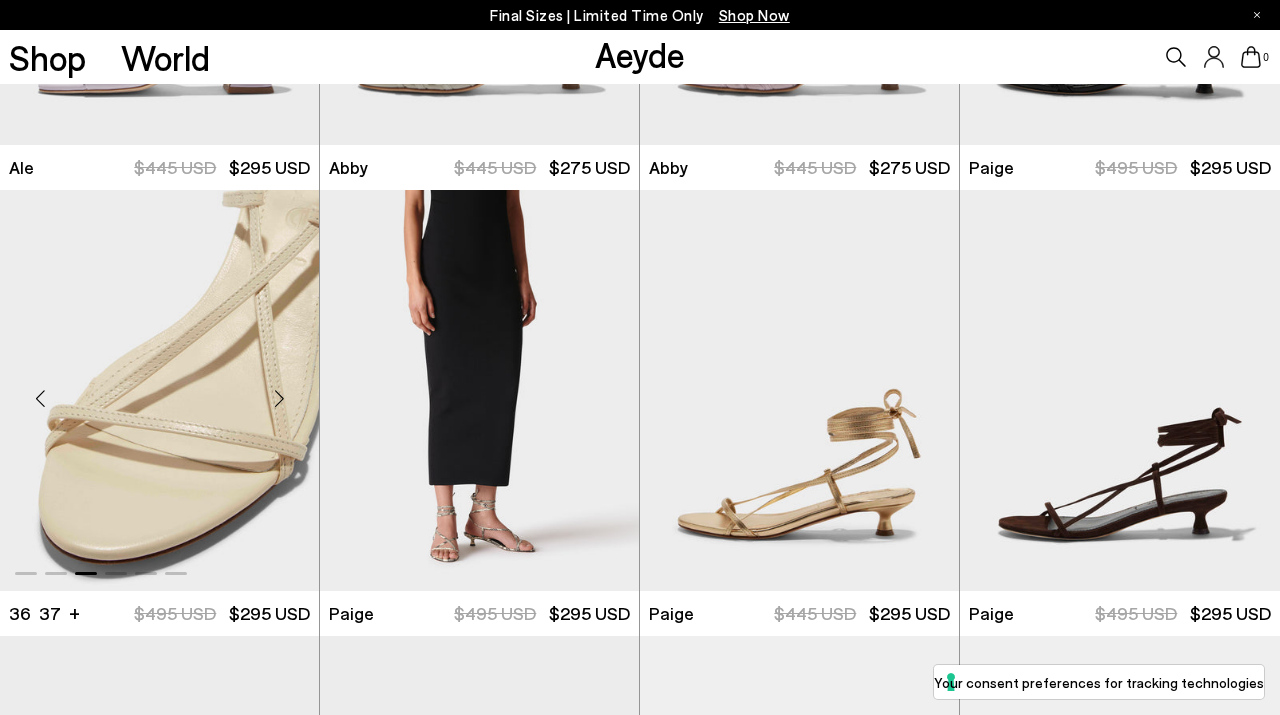 click at bounding box center [279, 399] 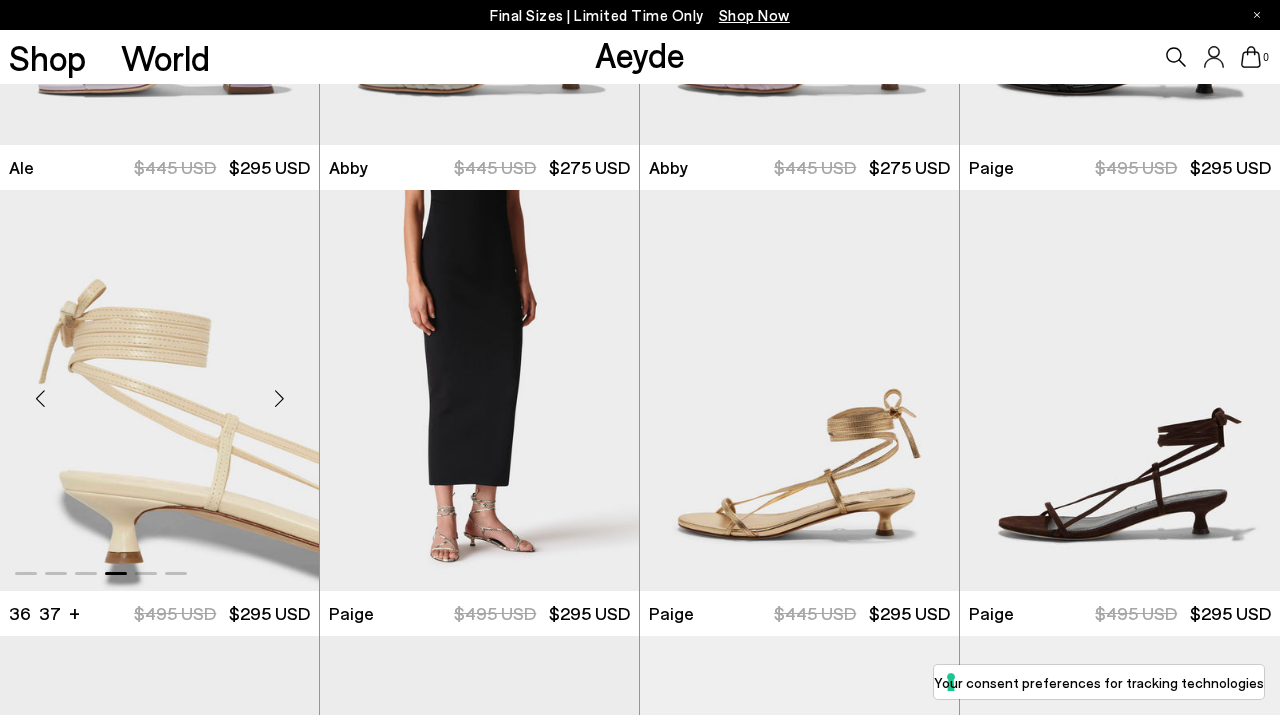 click at bounding box center [279, 399] 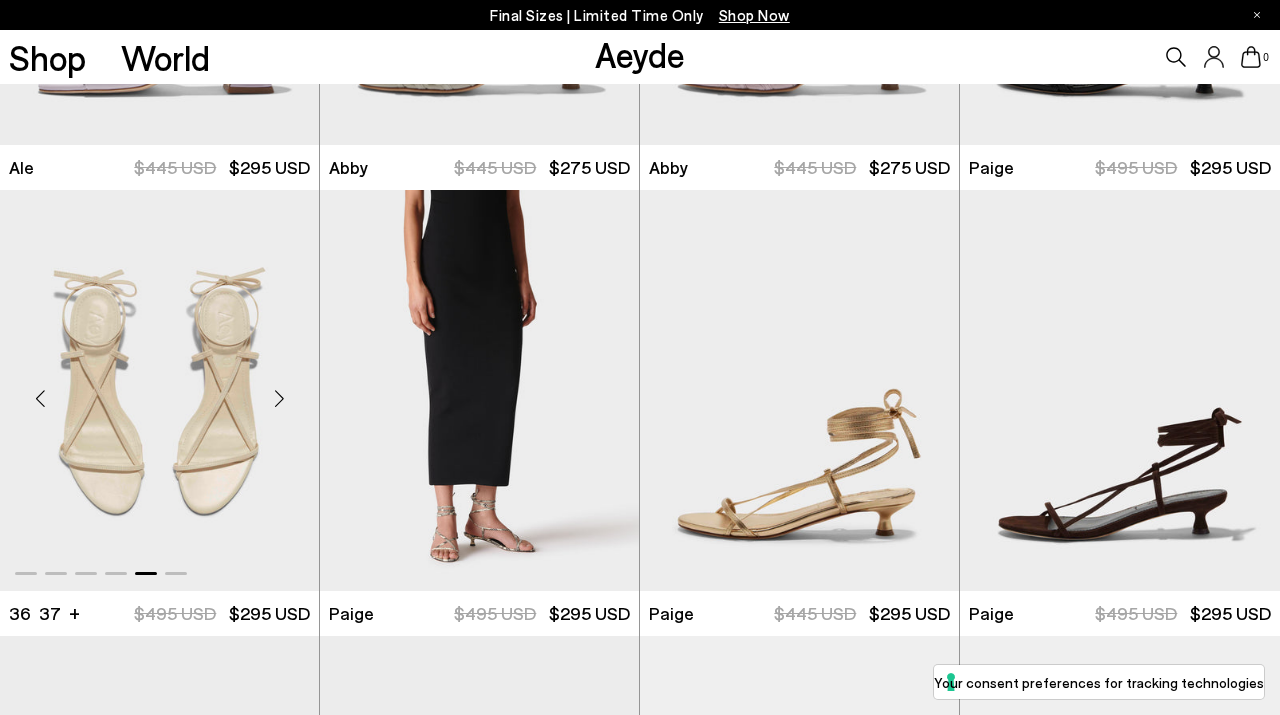 click at bounding box center (279, 399) 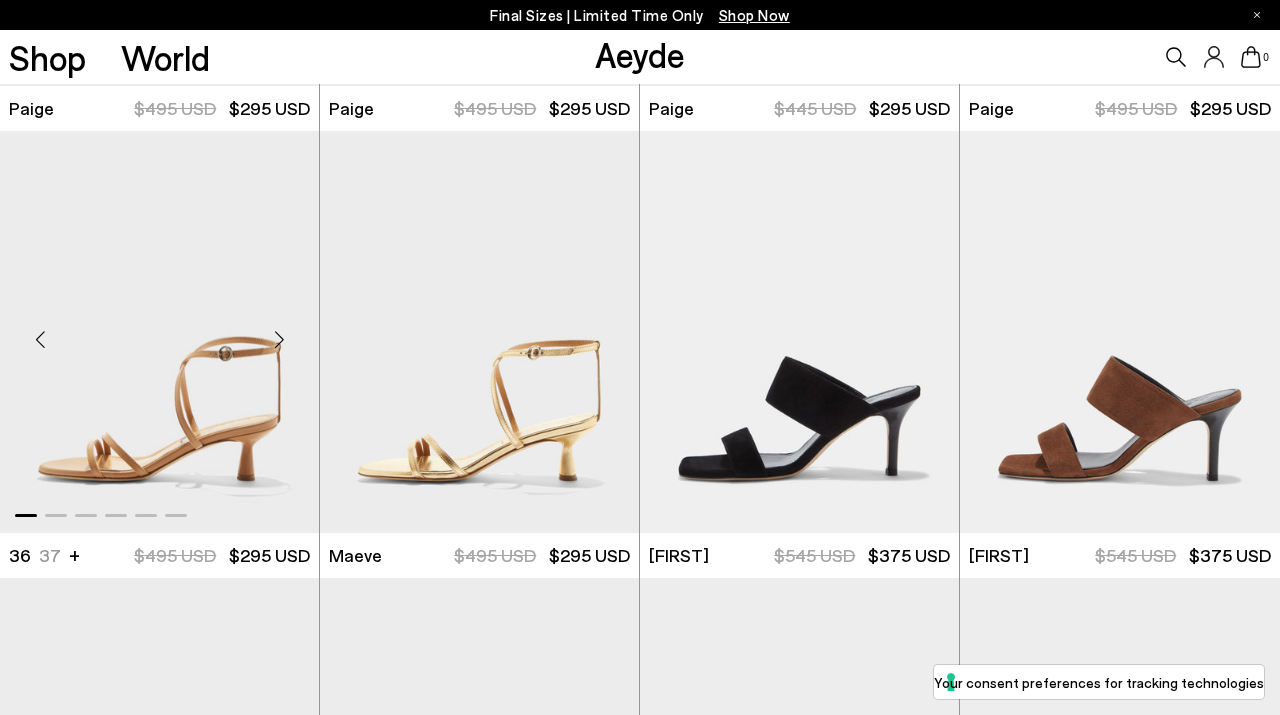 scroll, scrollTop: 3975, scrollLeft: 0, axis: vertical 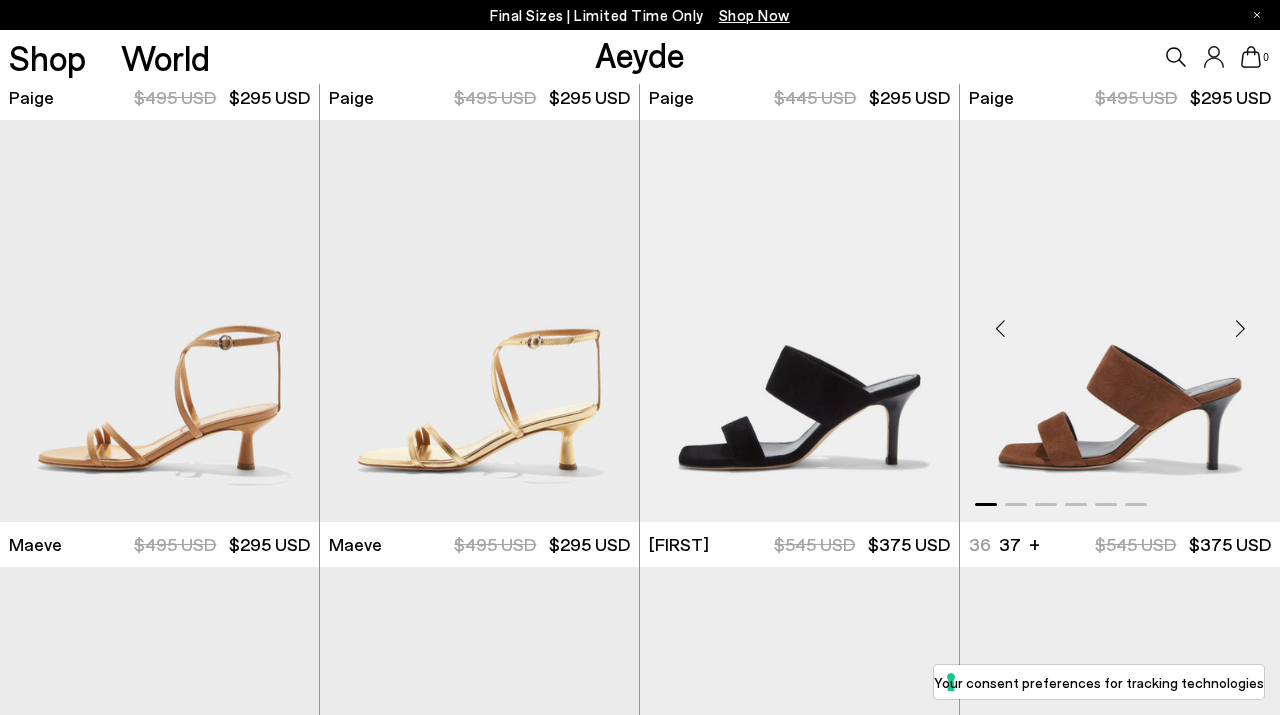 click at bounding box center (1240, 329) 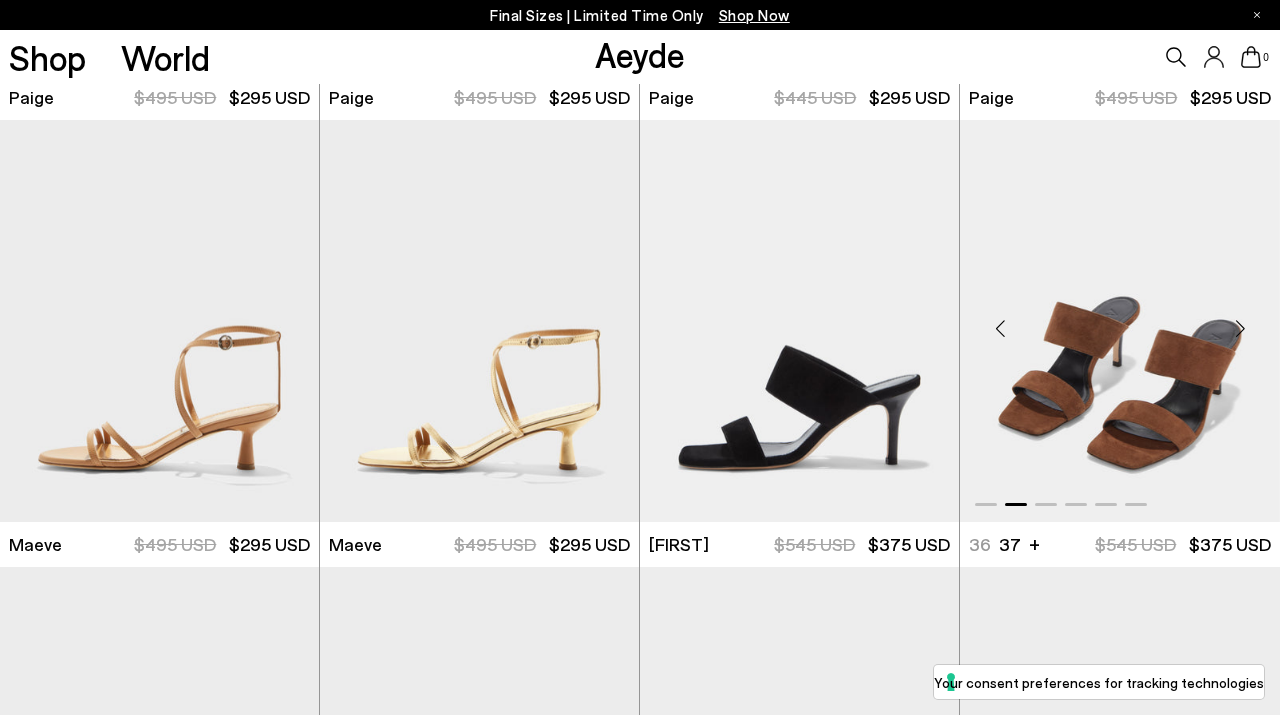 click at bounding box center [1240, 329] 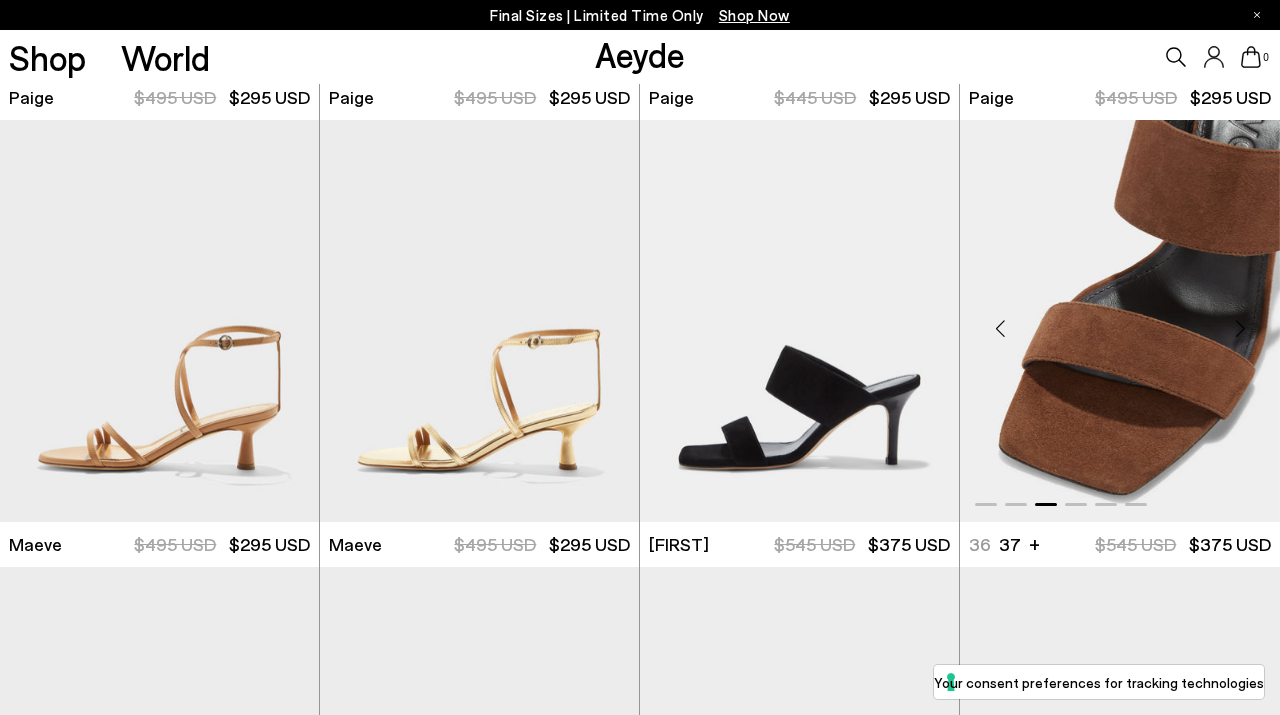 click at bounding box center (1240, 329) 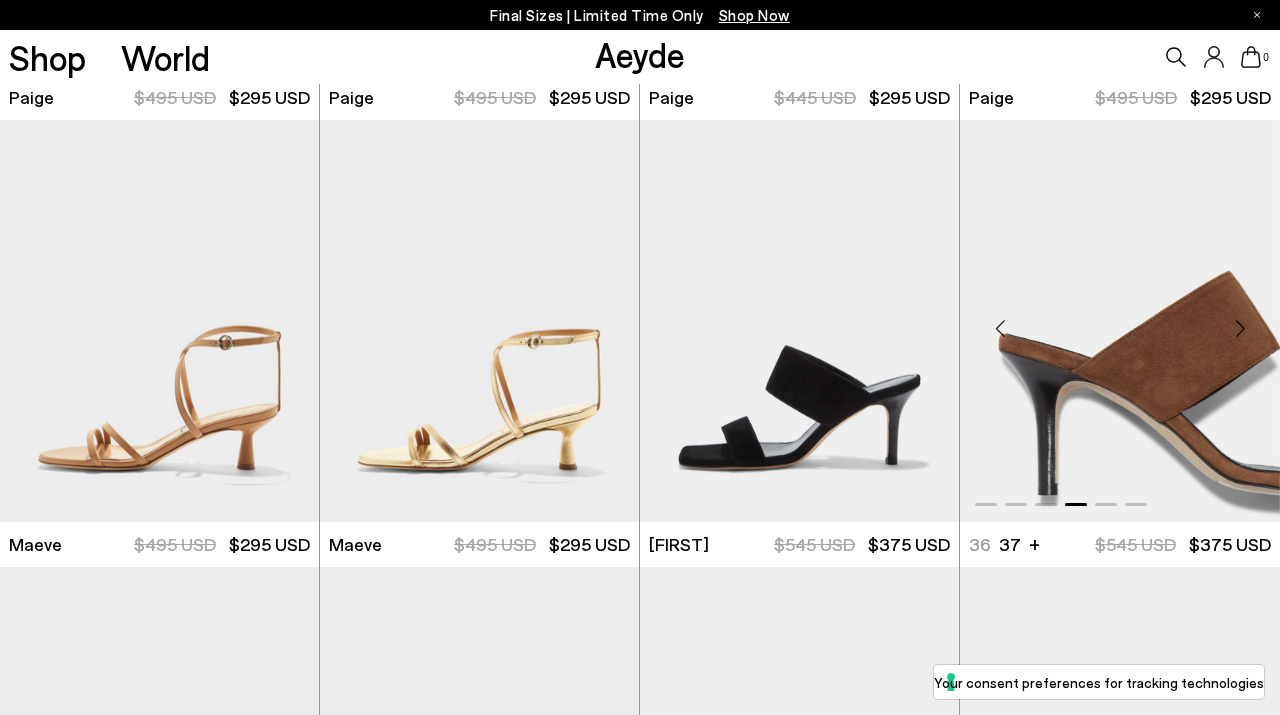 click at bounding box center [1240, 329] 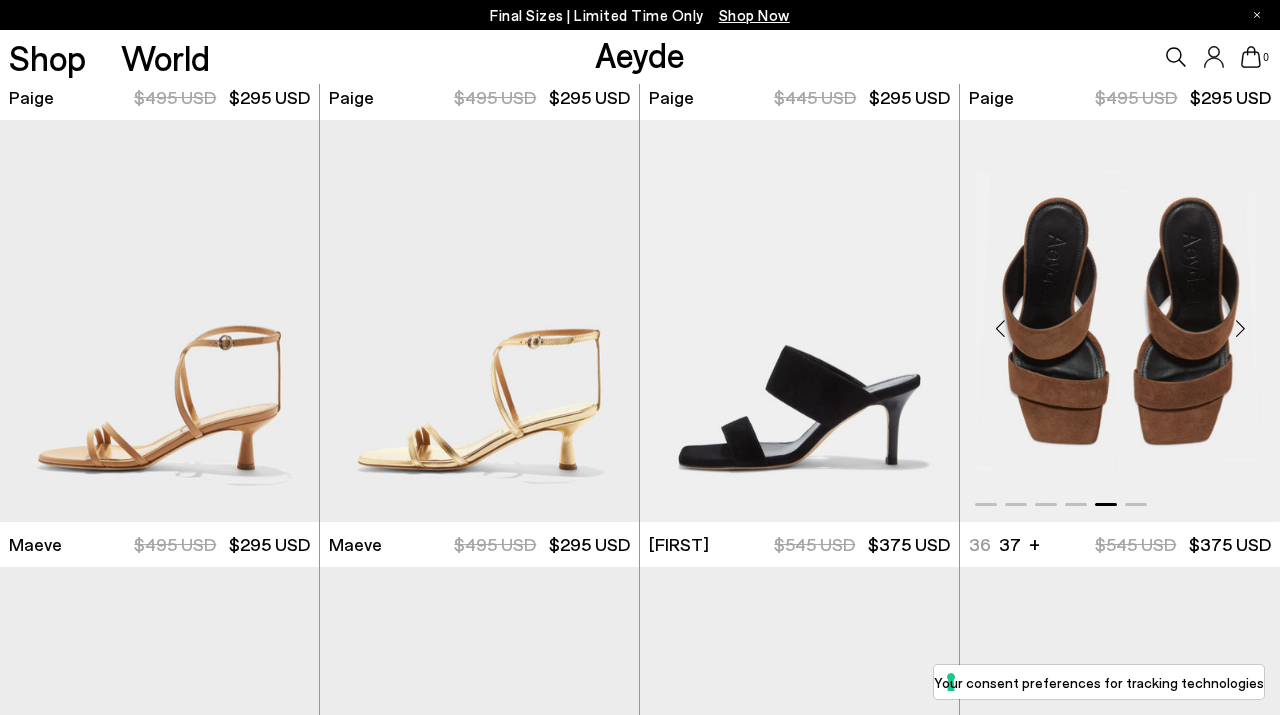click at bounding box center (1240, 329) 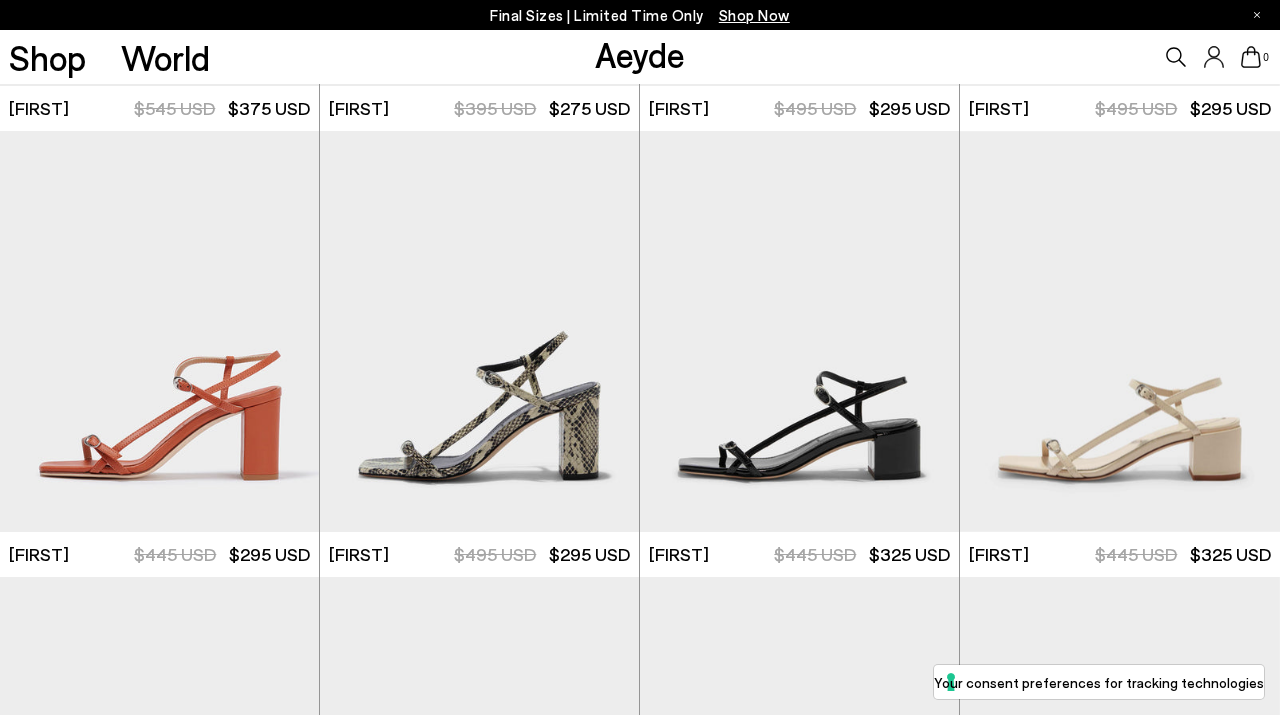 scroll, scrollTop: 5247, scrollLeft: 0, axis: vertical 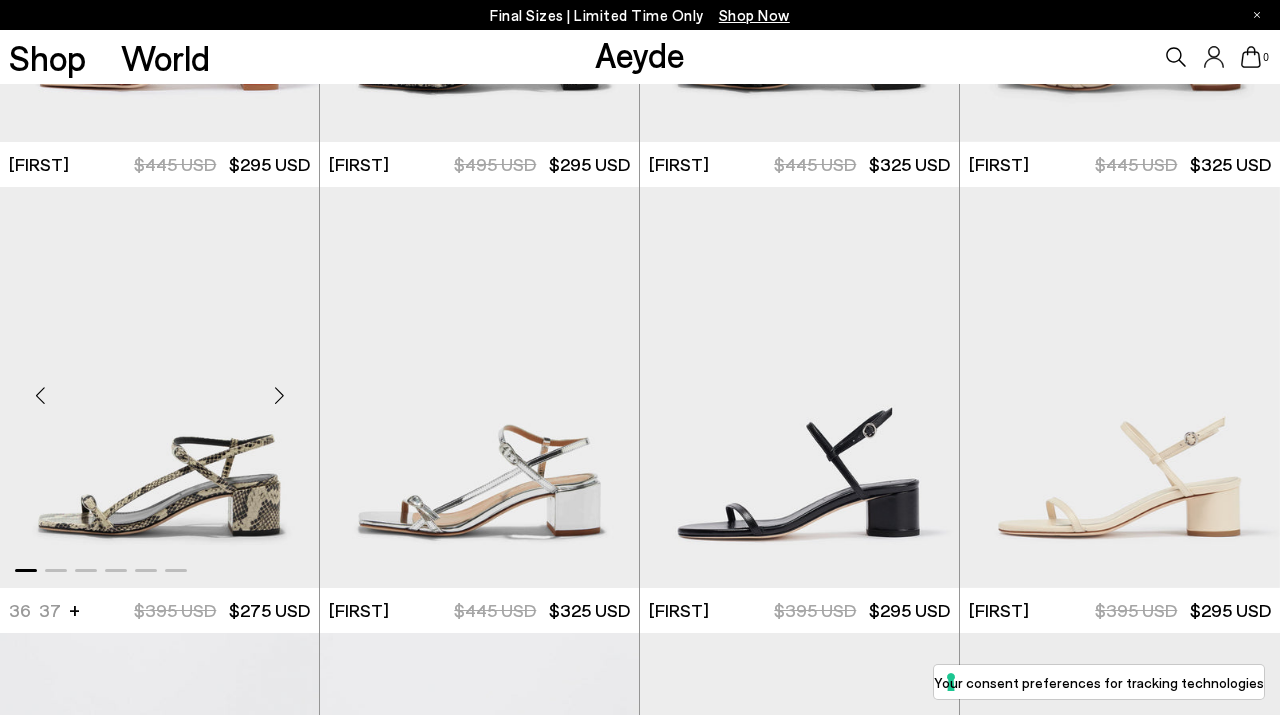 click at bounding box center [279, 396] 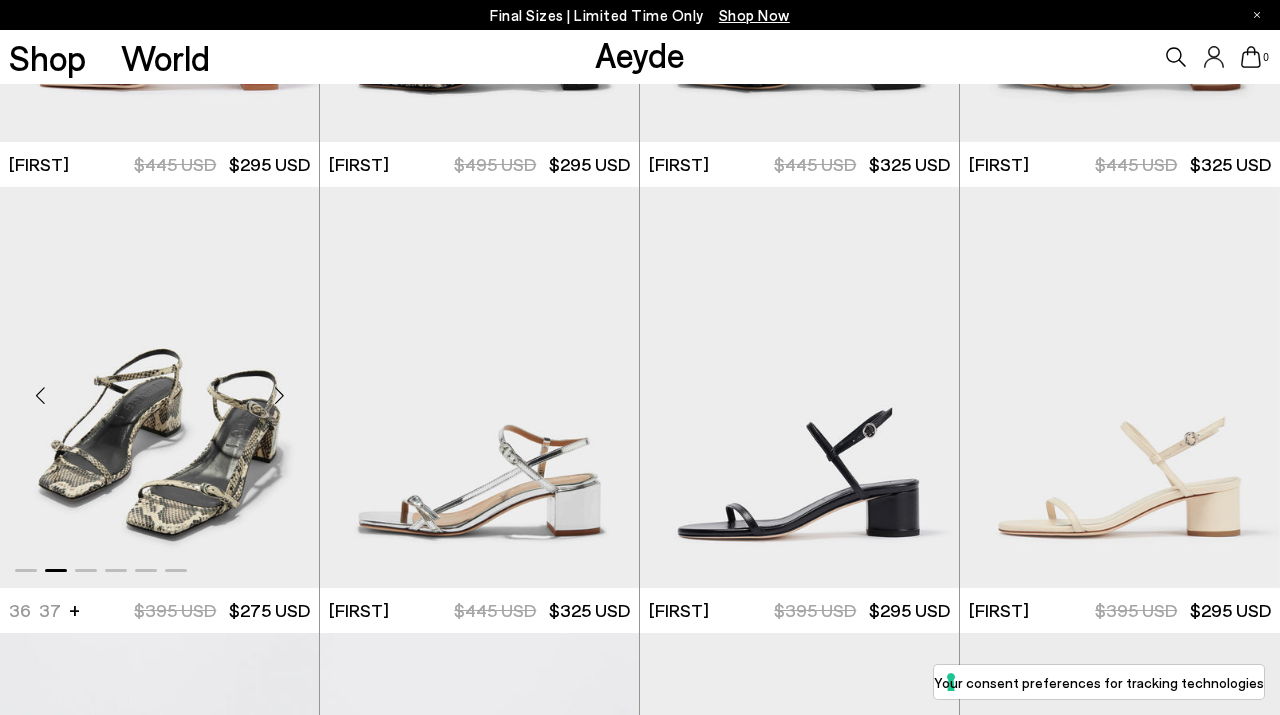 click at bounding box center (279, 396) 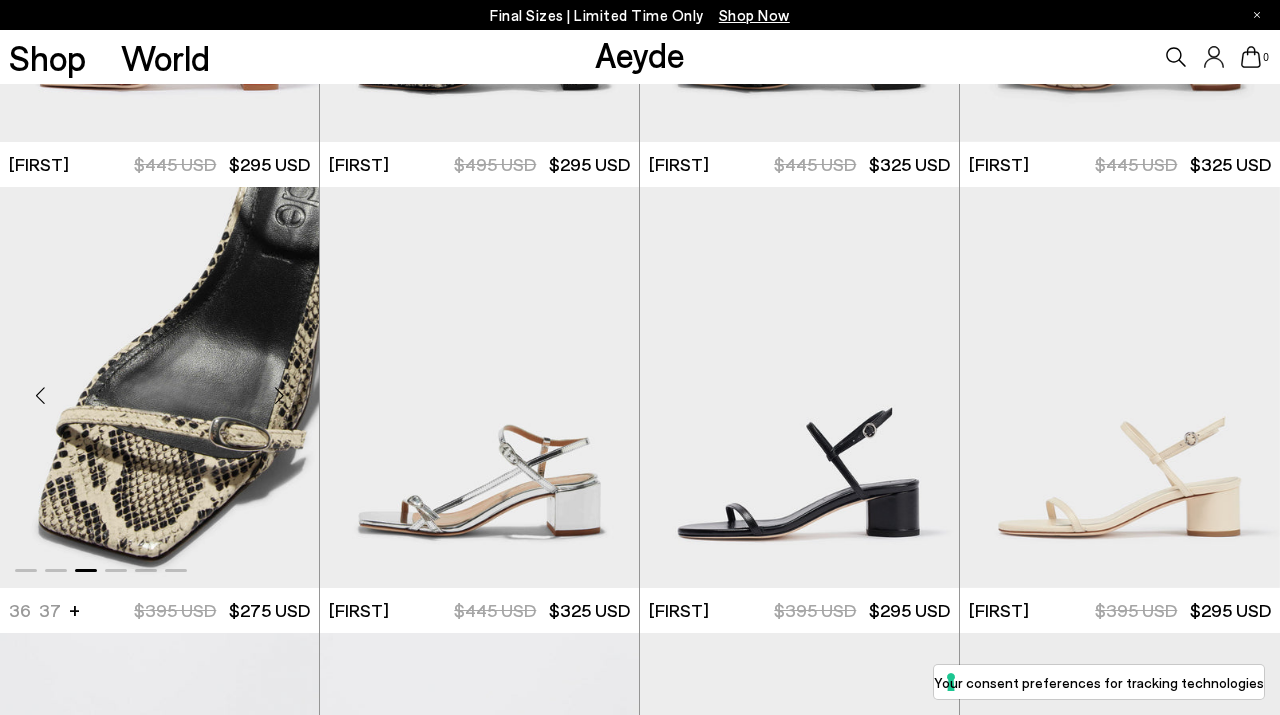 click at bounding box center [279, 396] 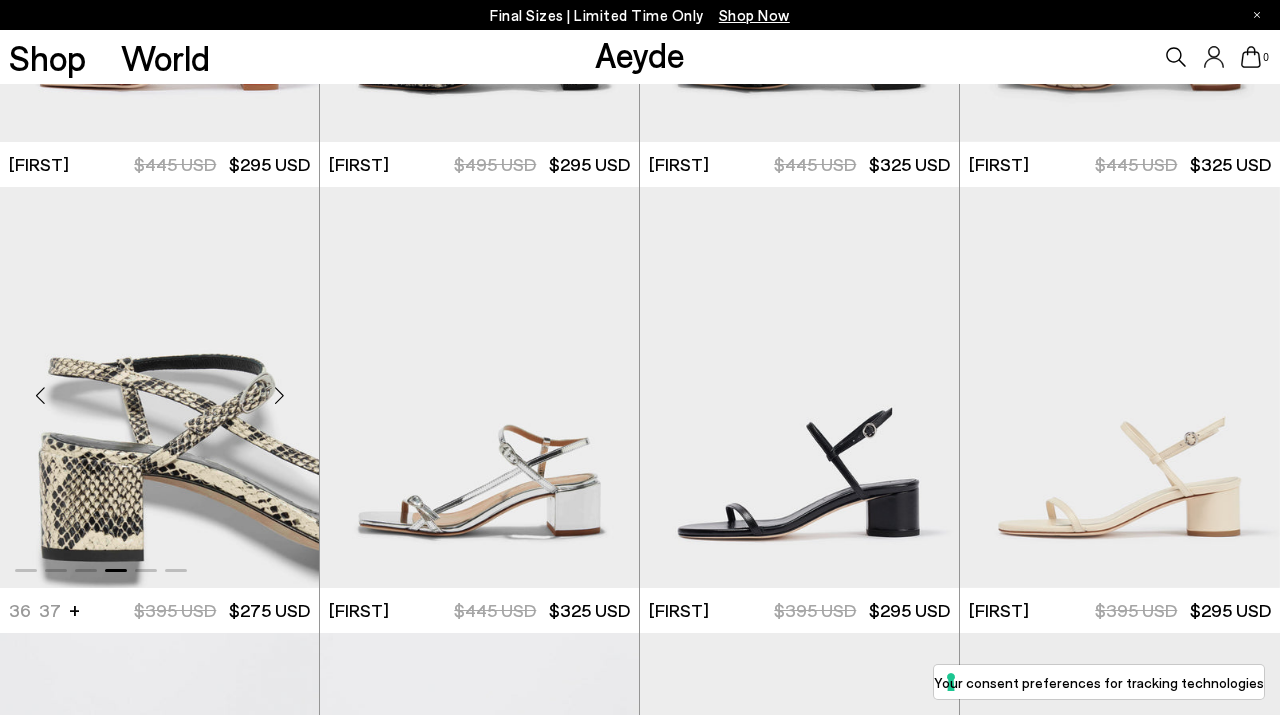 click at bounding box center (279, 396) 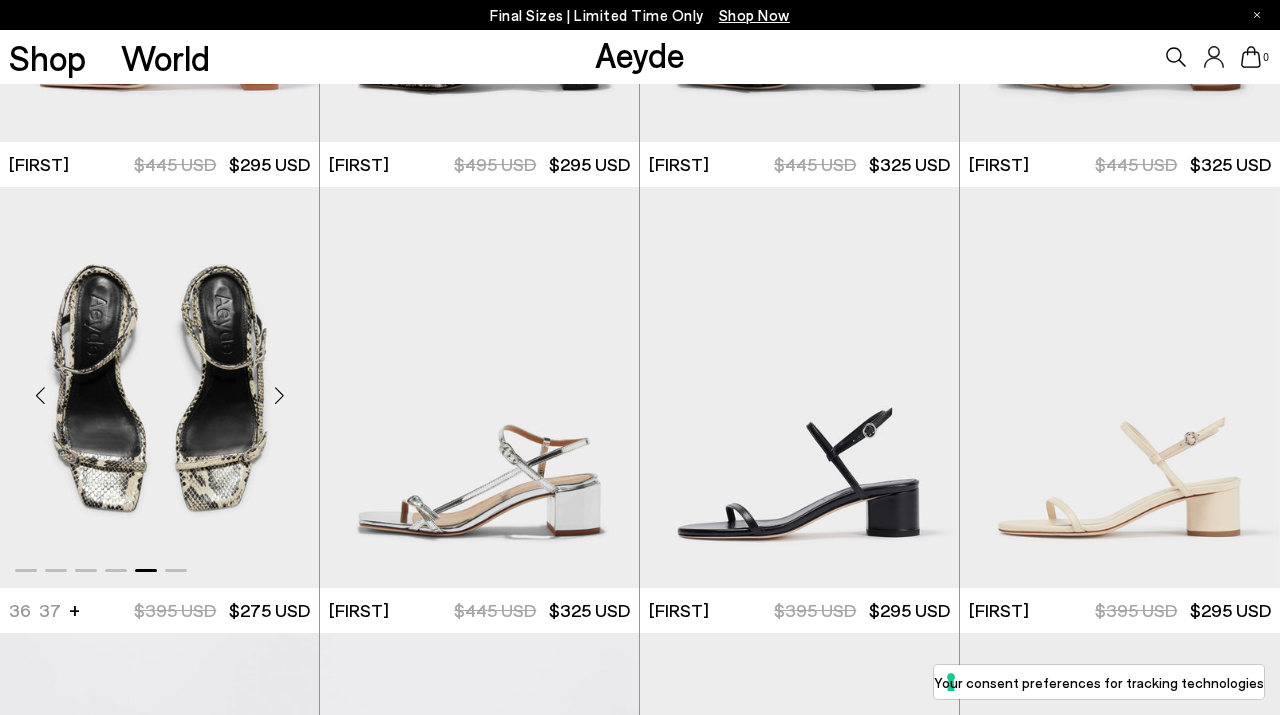 click at bounding box center (279, 396) 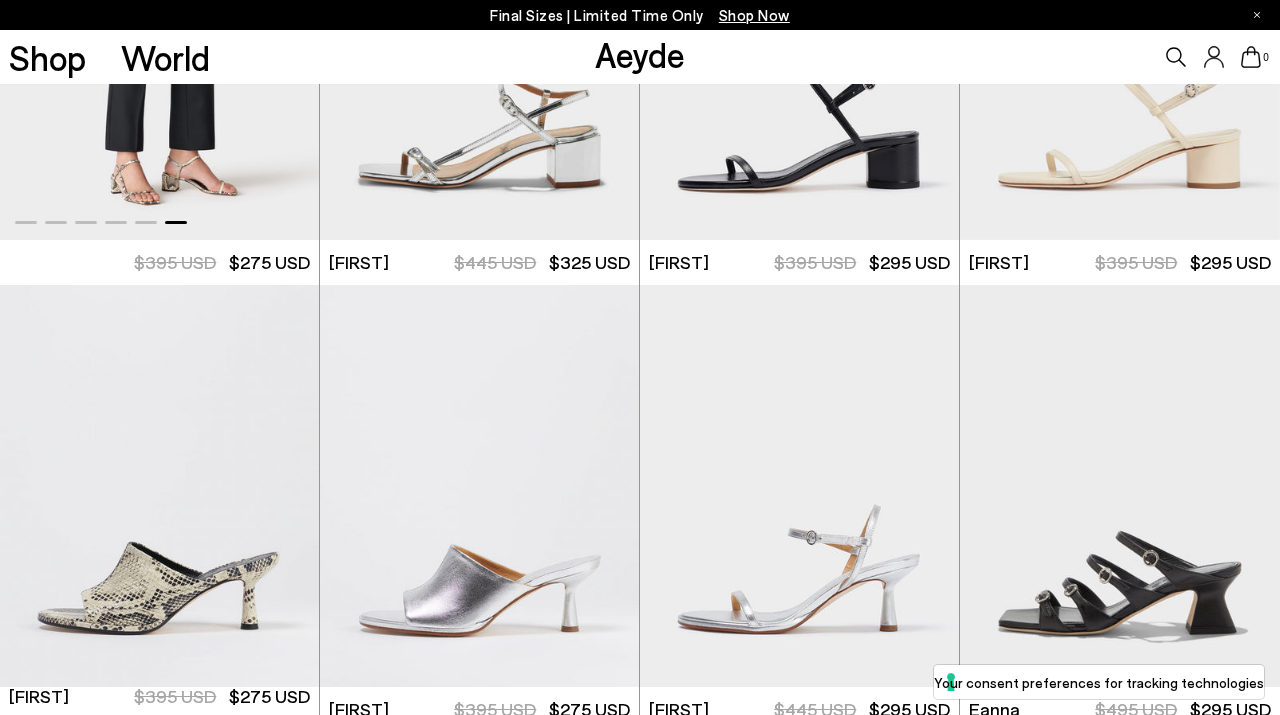 scroll, scrollTop: 5921, scrollLeft: 0, axis: vertical 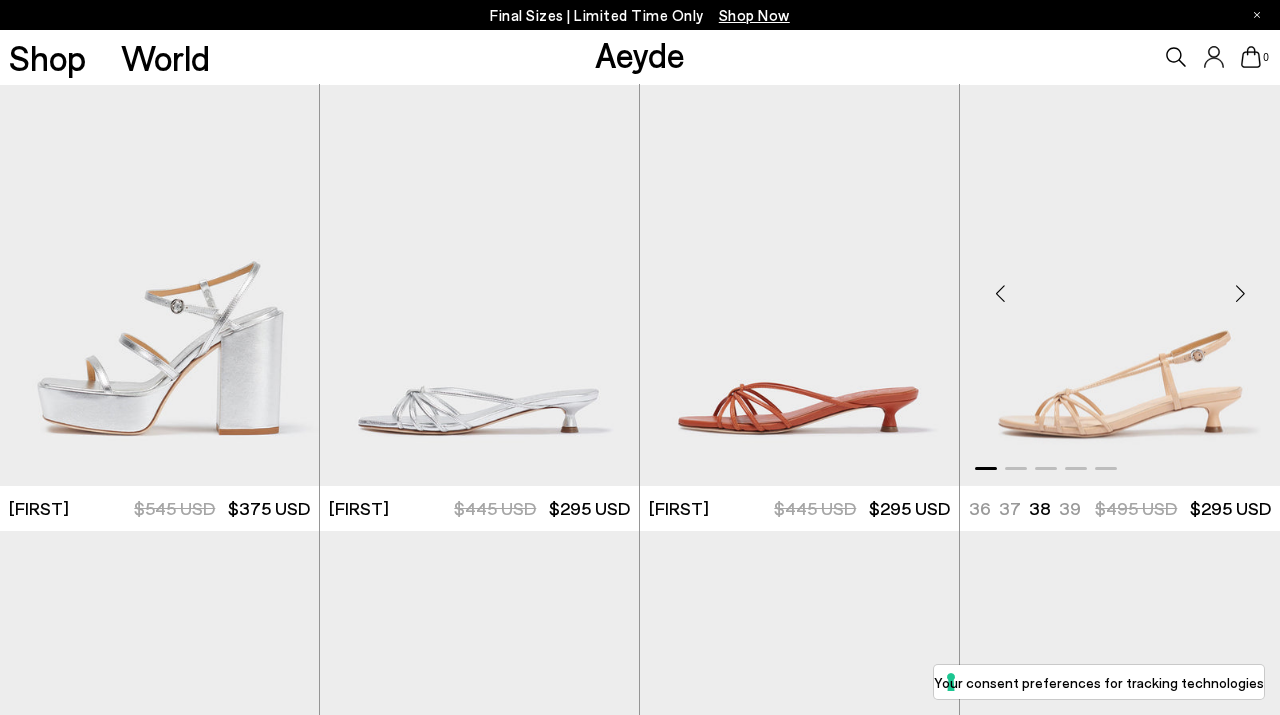 click at bounding box center [1240, 294] 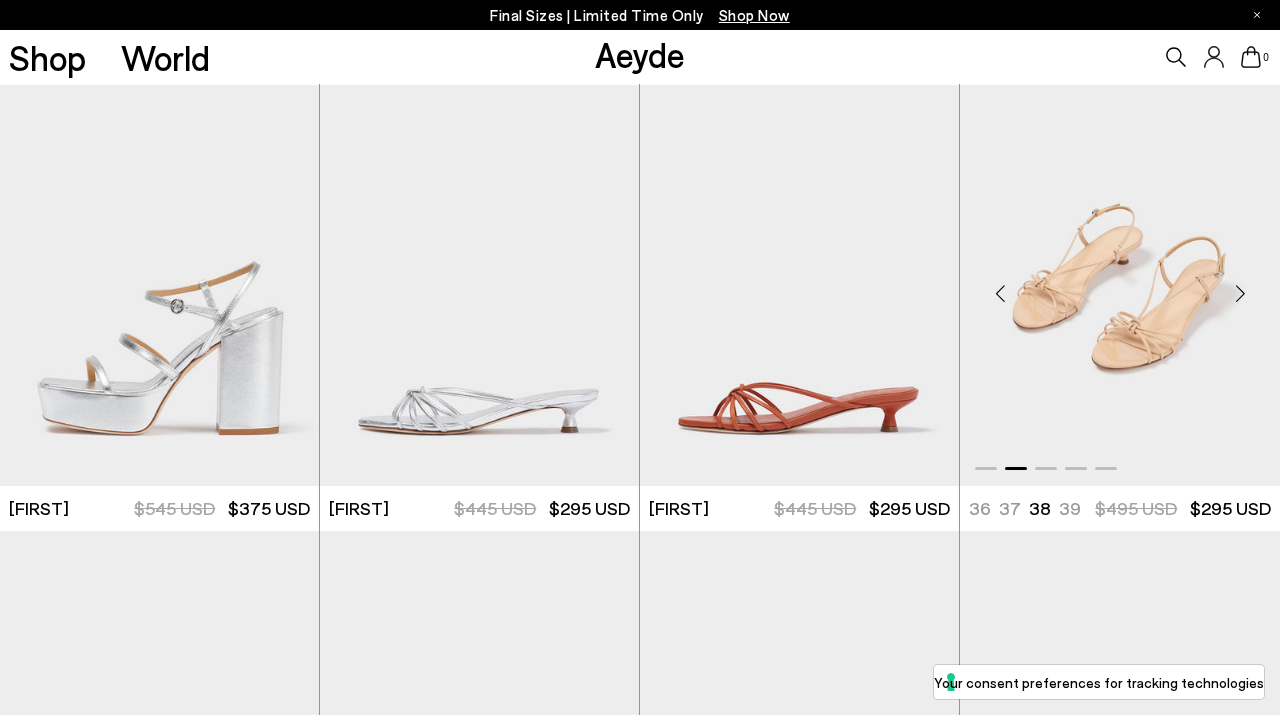 click at bounding box center (1240, 294) 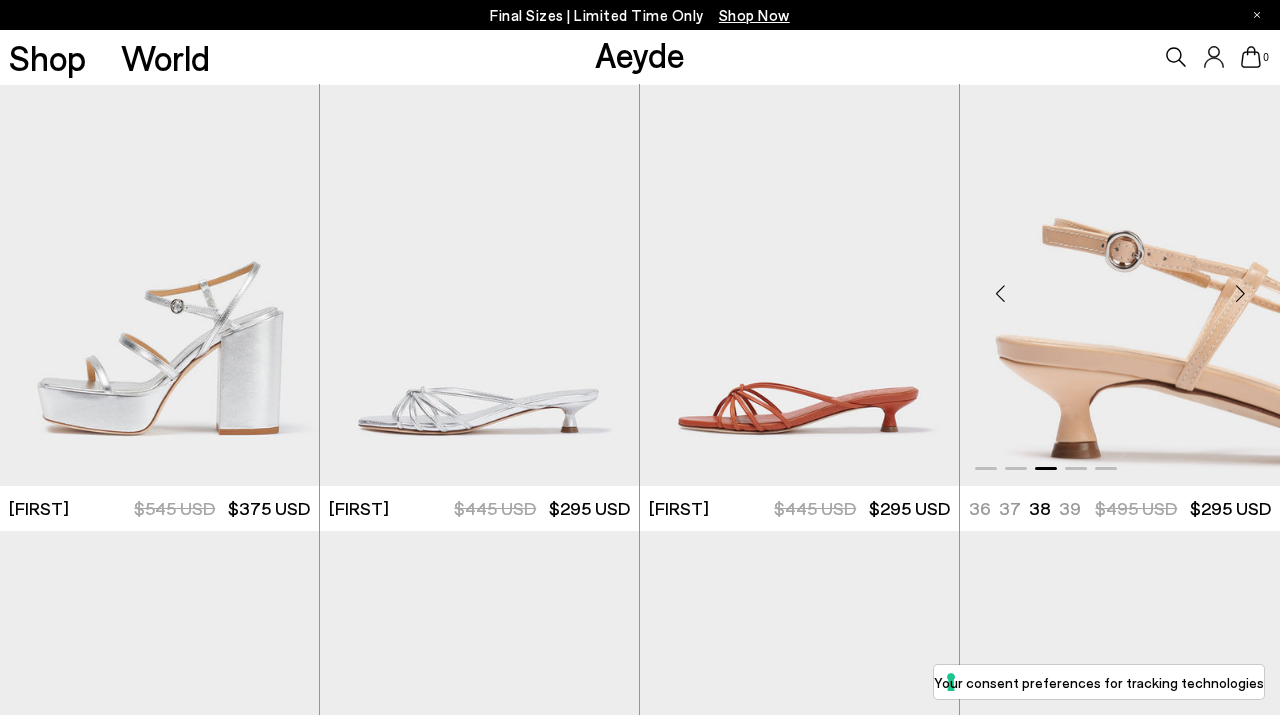 click at bounding box center [1240, 294] 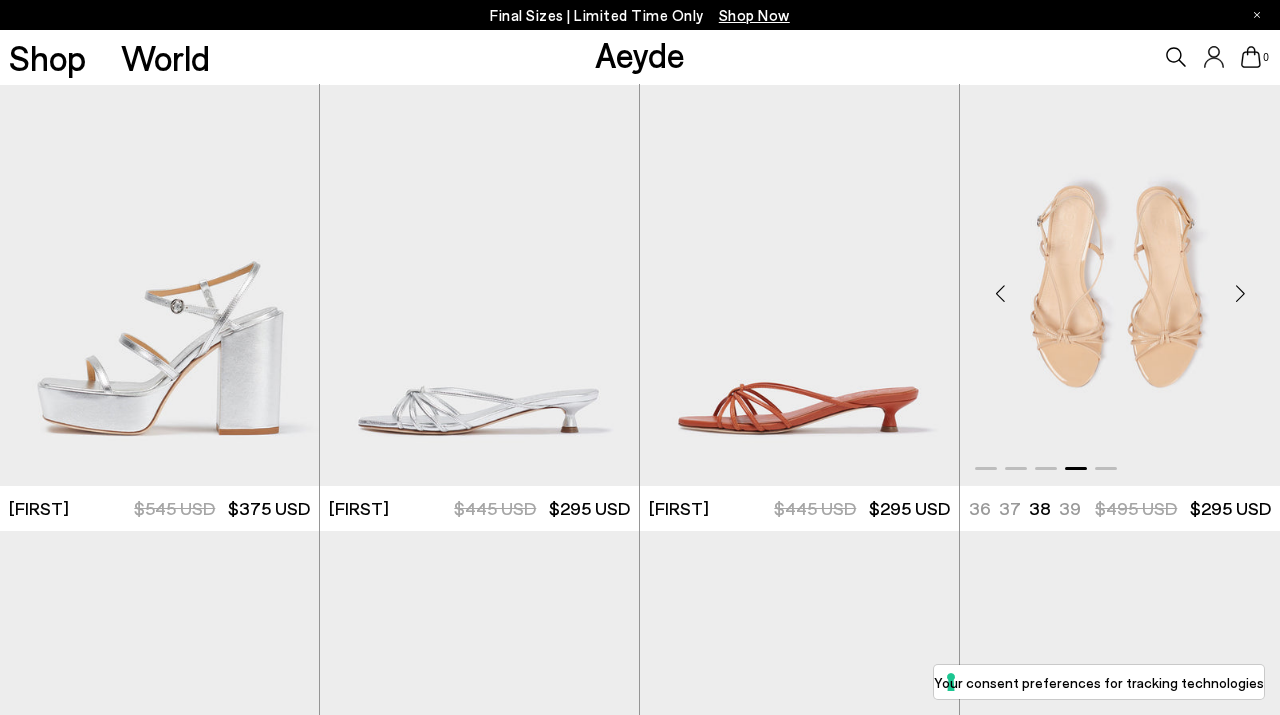 click at bounding box center [1240, 294] 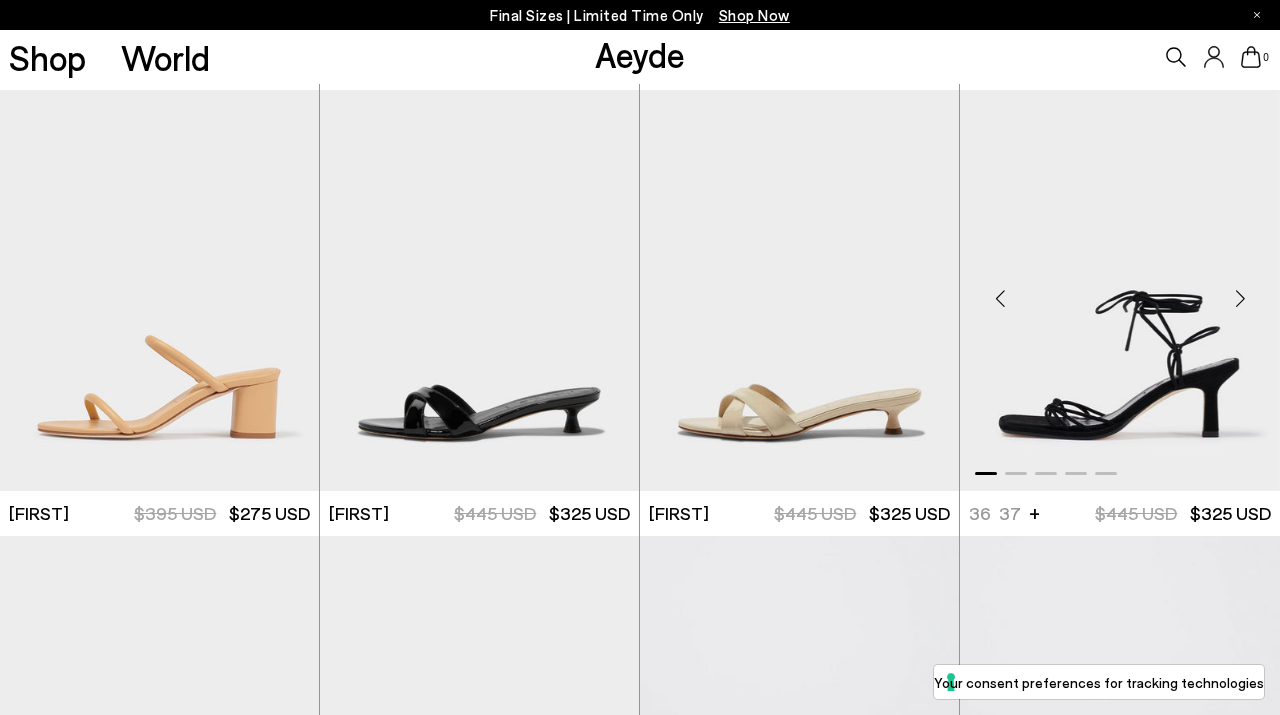 scroll, scrollTop: 7681, scrollLeft: 0, axis: vertical 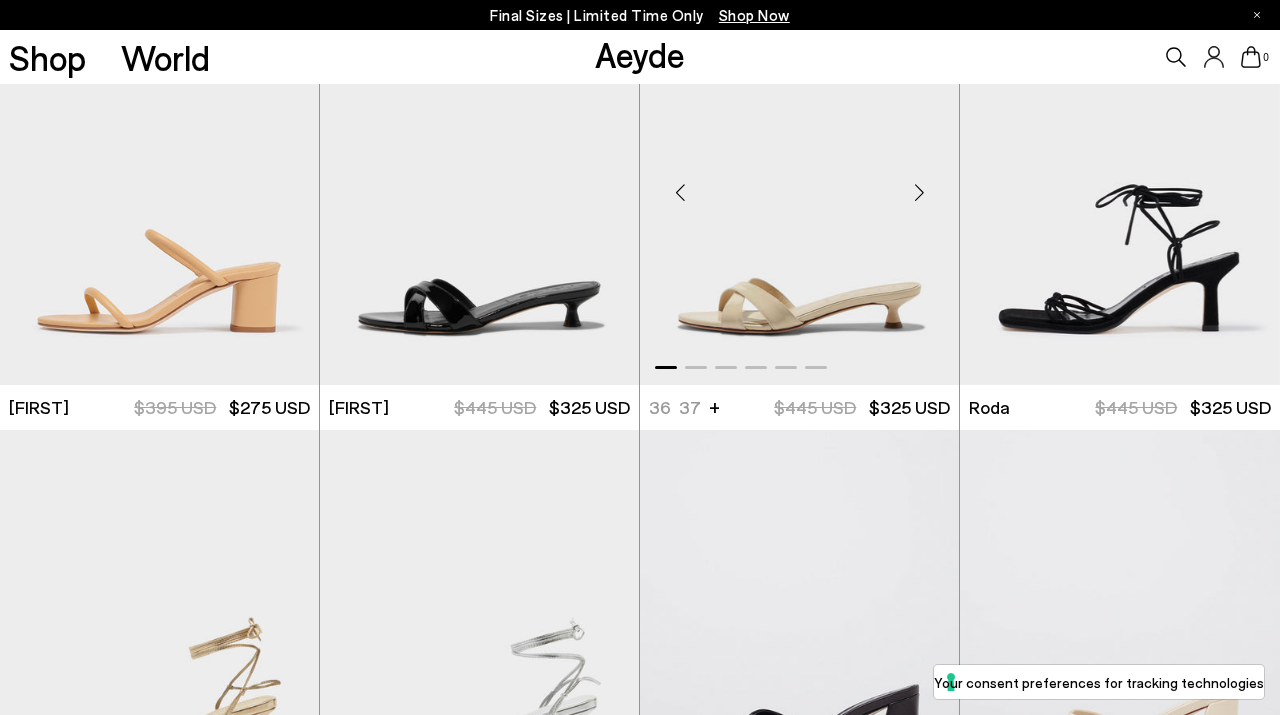 click at bounding box center (919, 193) 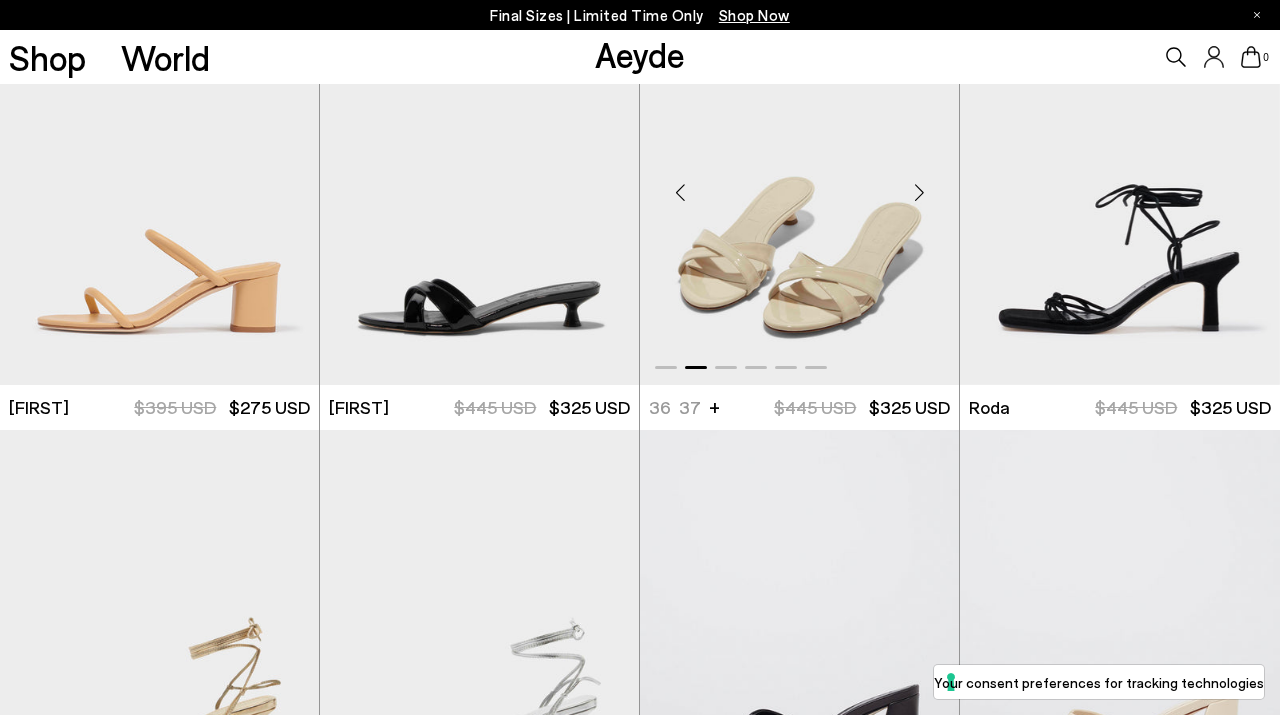 click at bounding box center (919, 193) 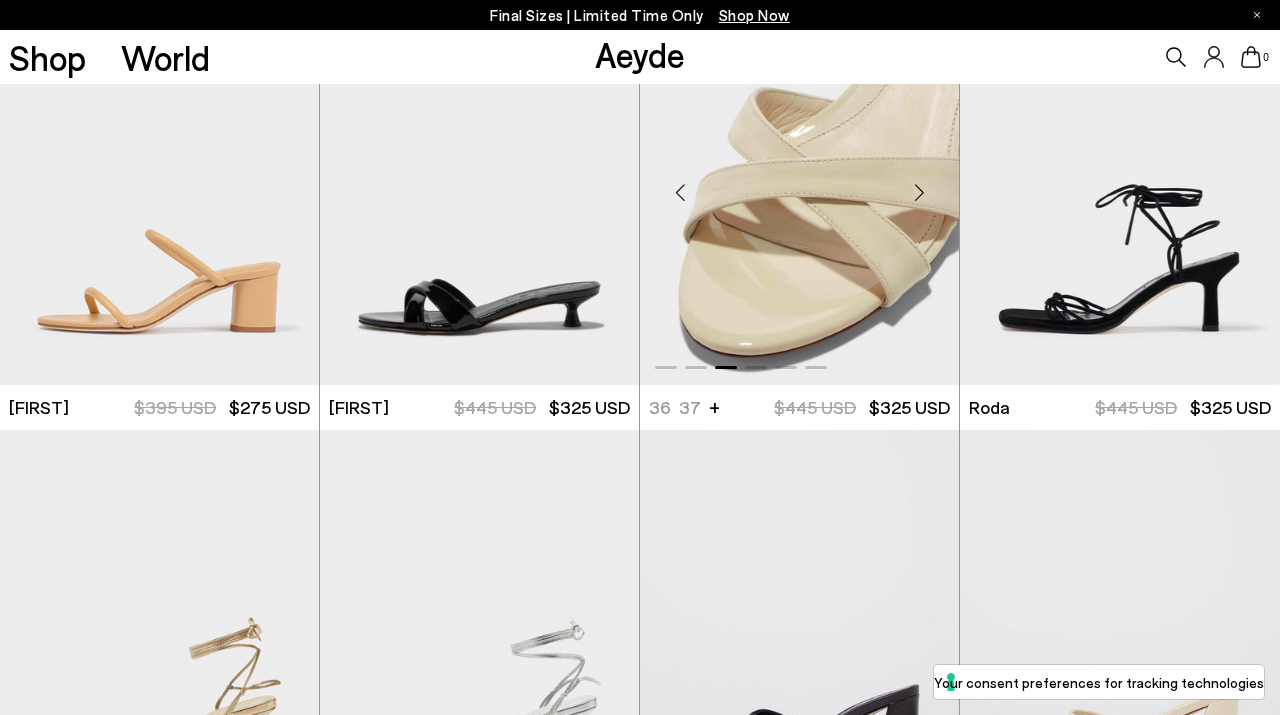 click at bounding box center [919, 193] 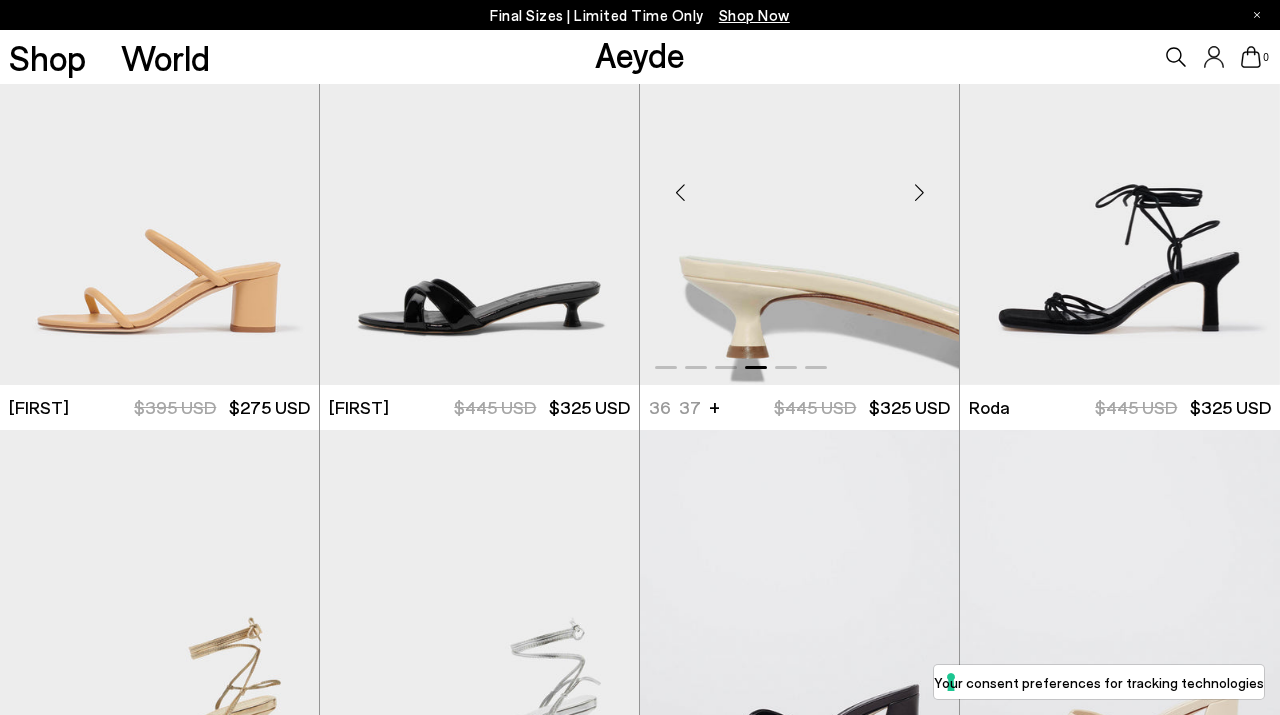 click at bounding box center [919, 193] 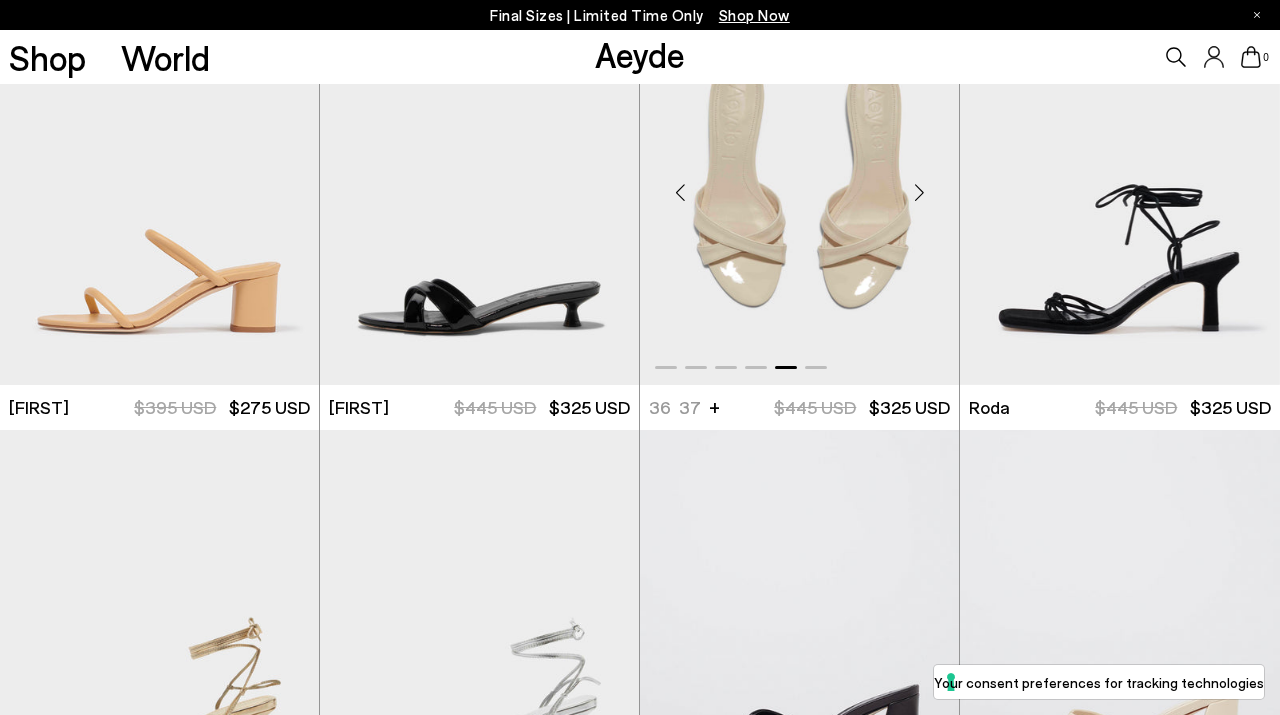 click at bounding box center [919, 193] 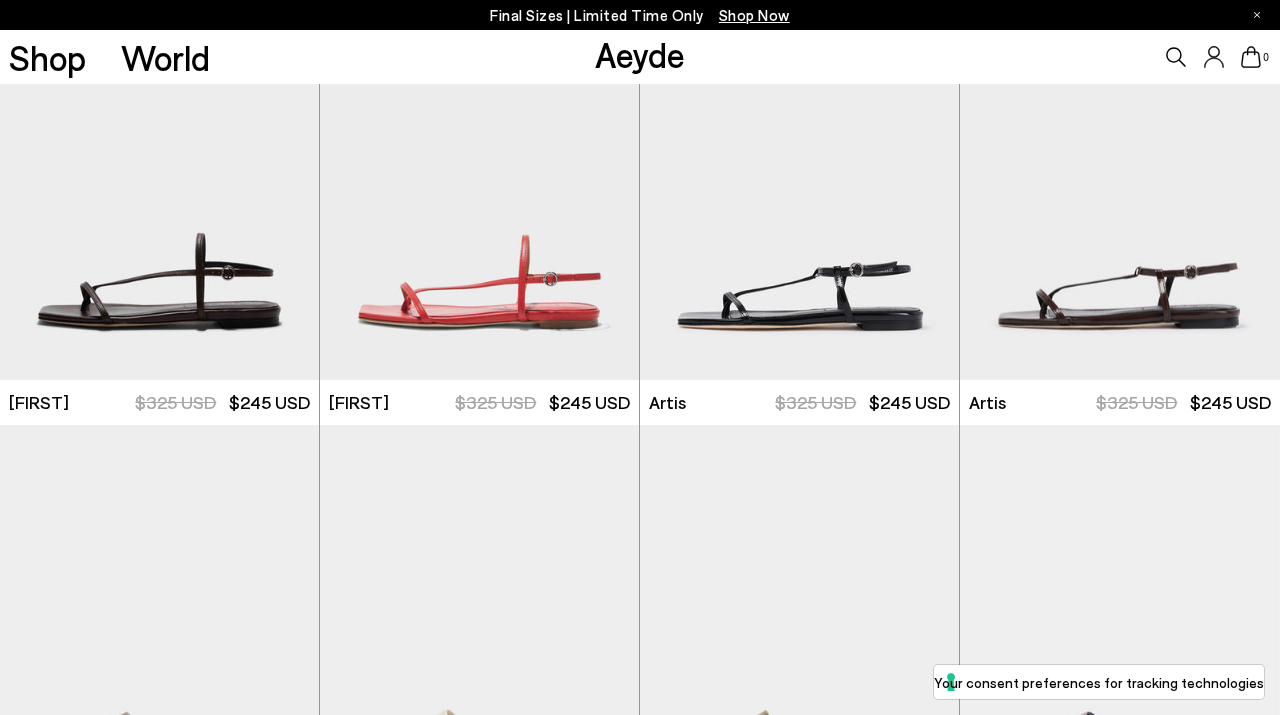 scroll, scrollTop: 9495, scrollLeft: 0, axis: vertical 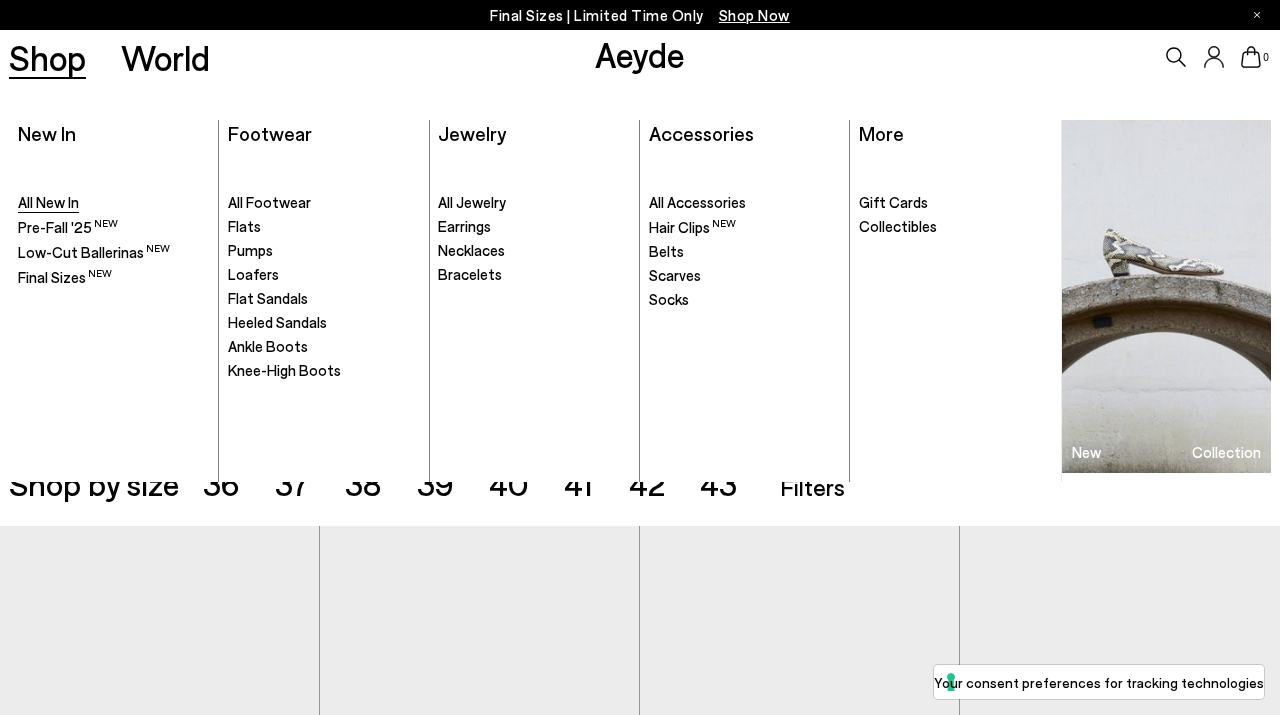 click on "All New In" at bounding box center [48, 202] 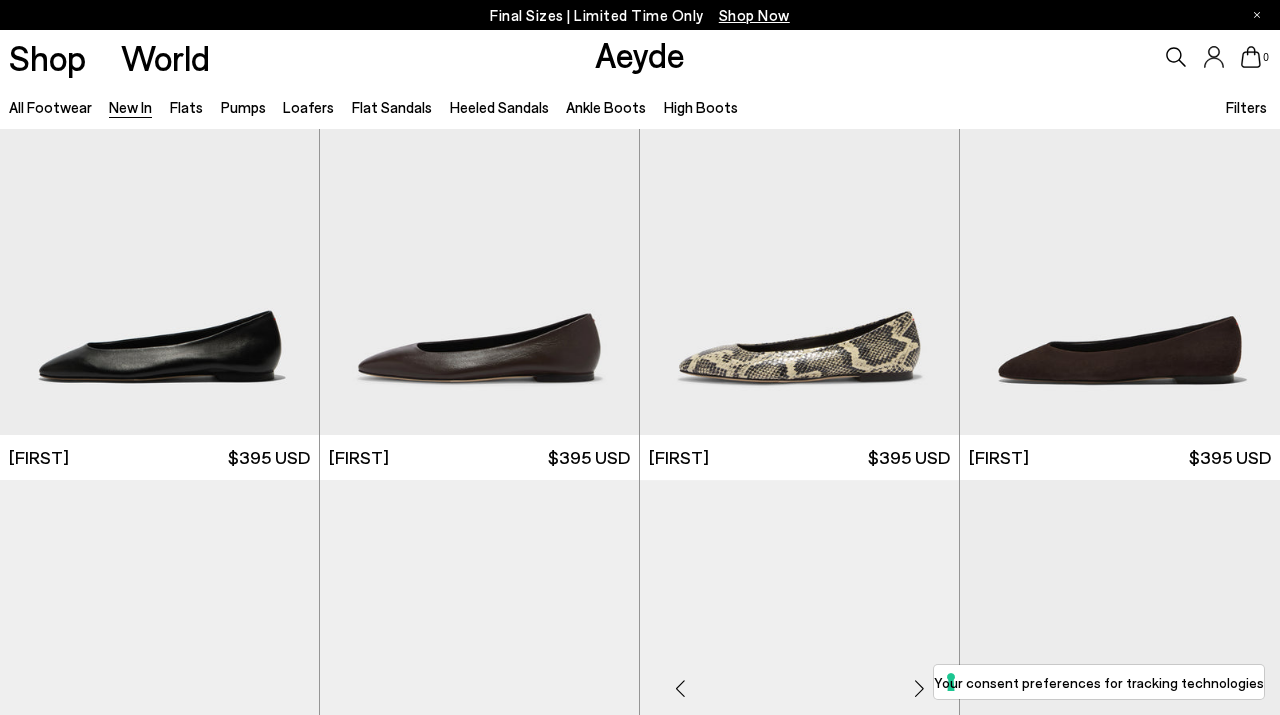 scroll, scrollTop: 75, scrollLeft: 0, axis: vertical 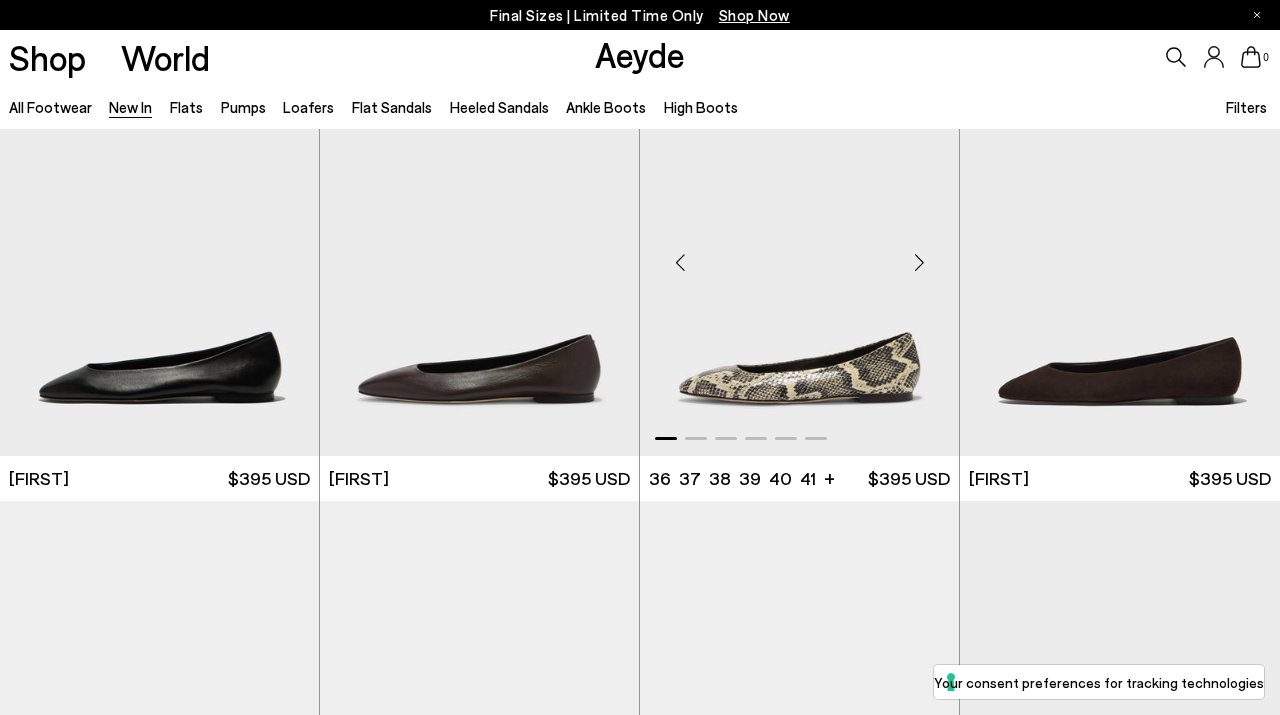 click at bounding box center [919, 263] 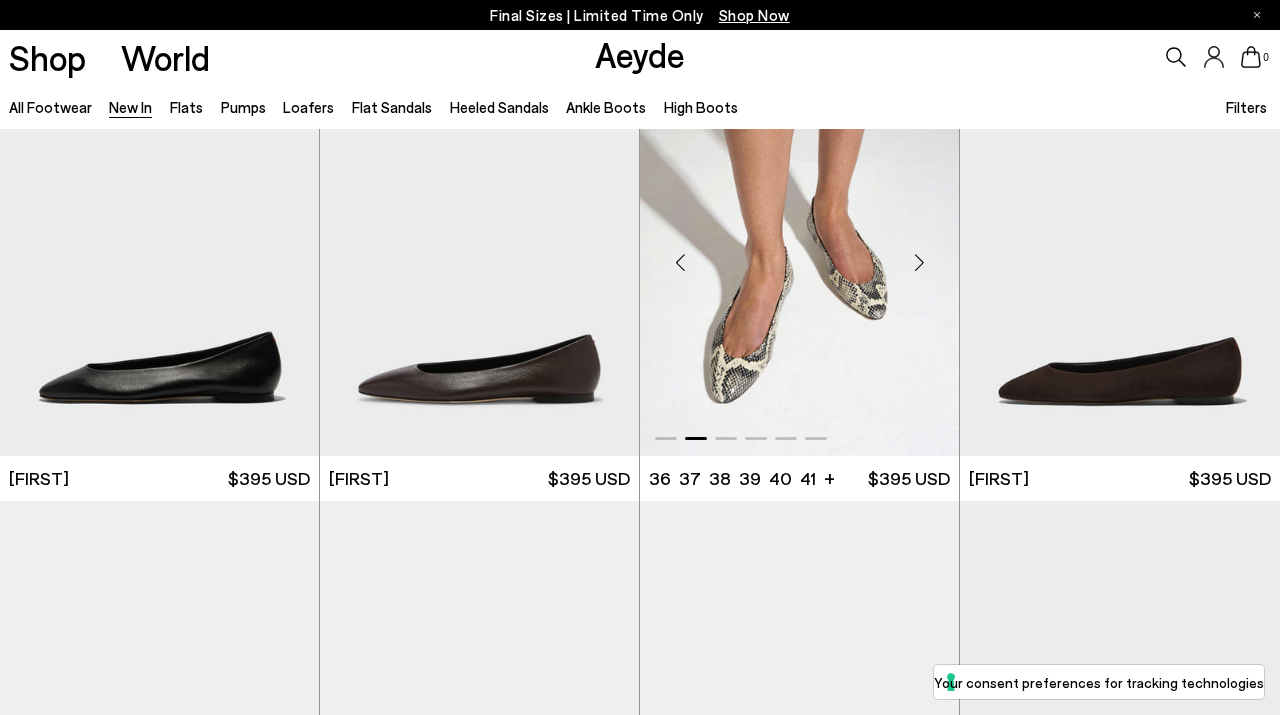 click at bounding box center [919, 263] 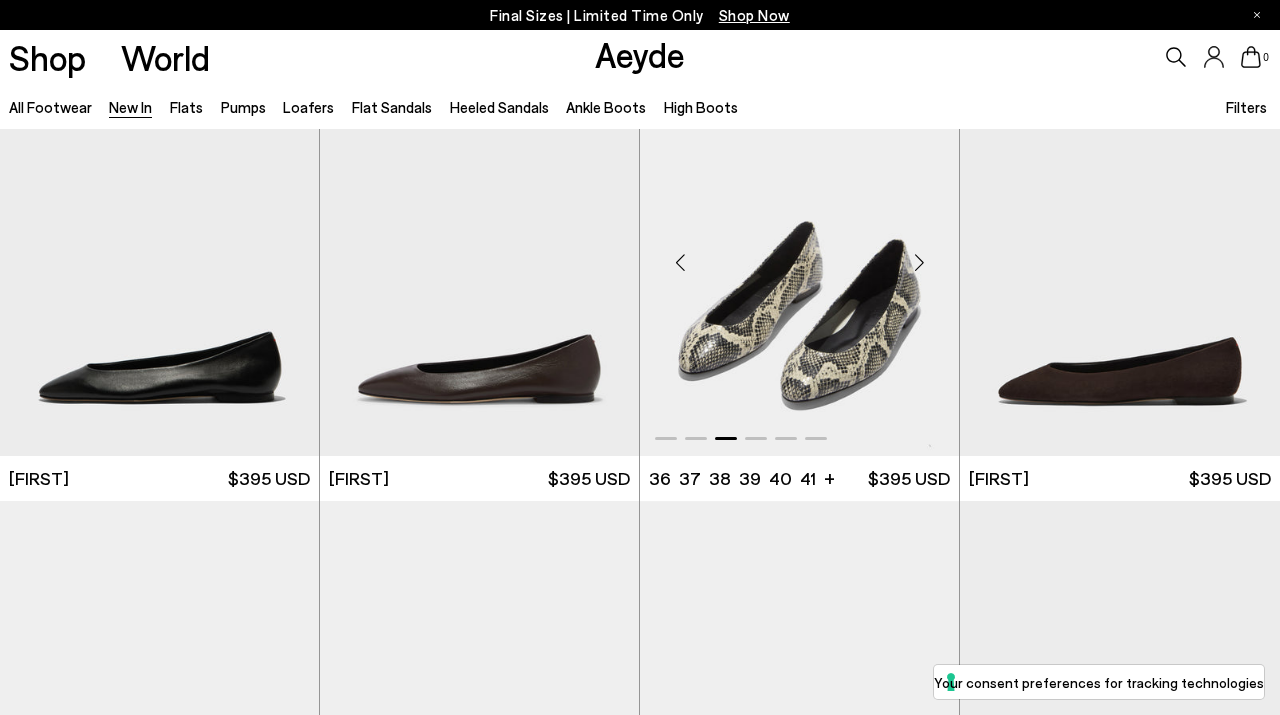 click at bounding box center (919, 263) 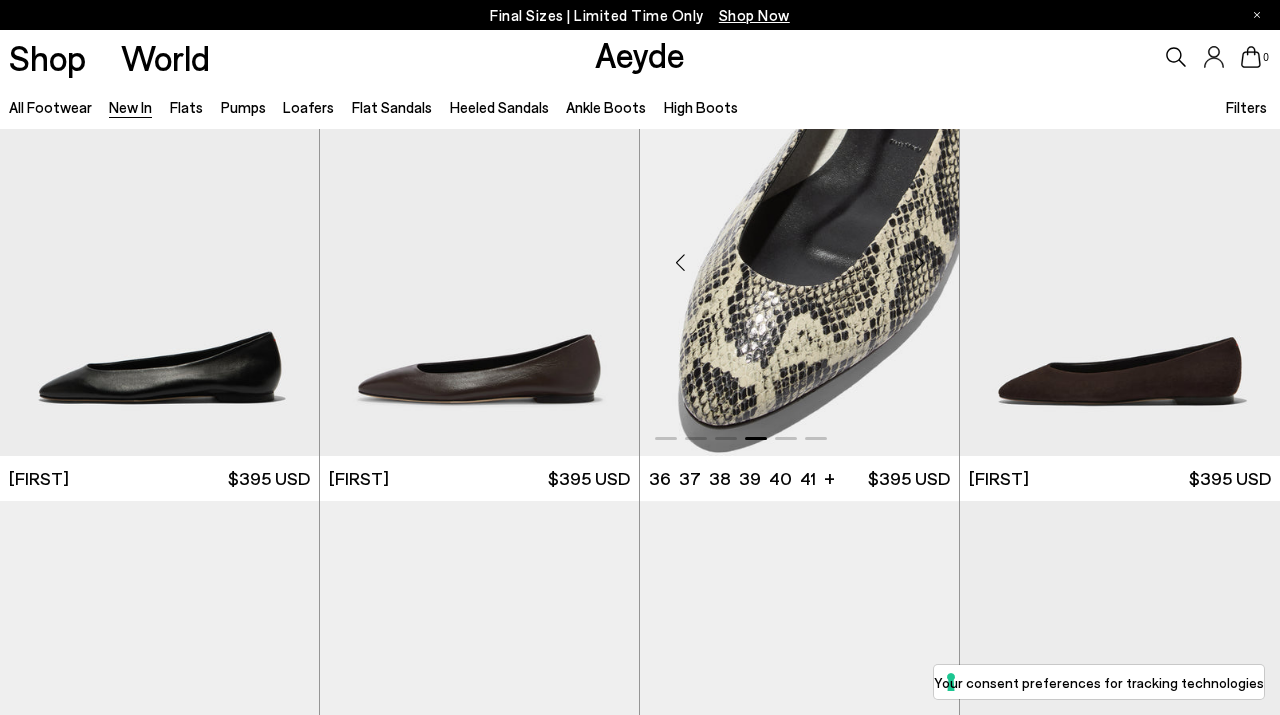 click at bounding box center (919, 263) 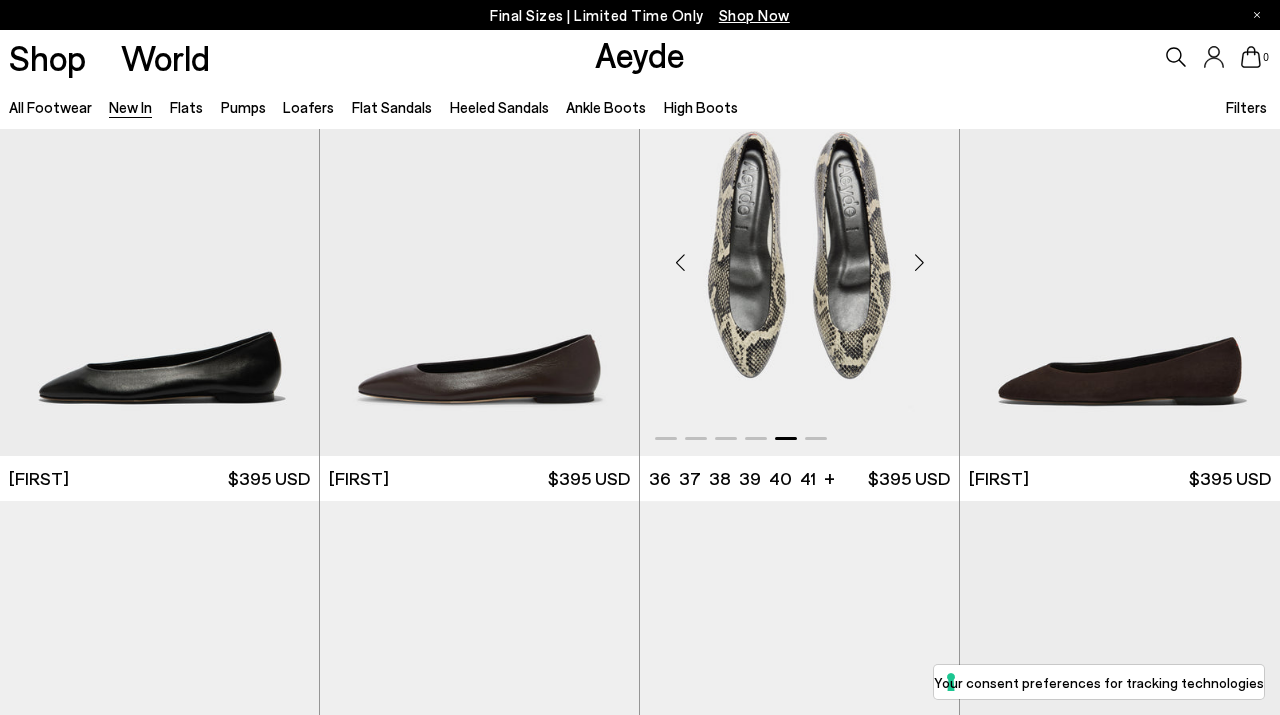 click at bounding box center (919, 263) 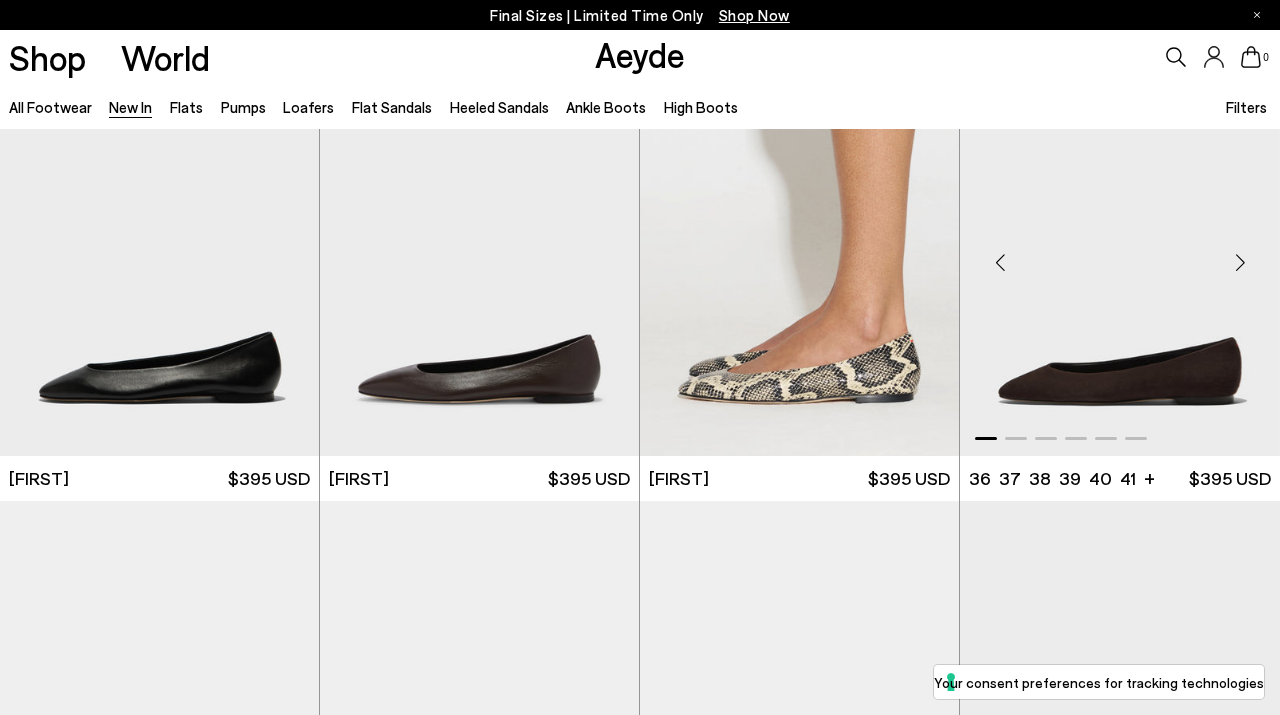 click at bounding box center [1240, 263] 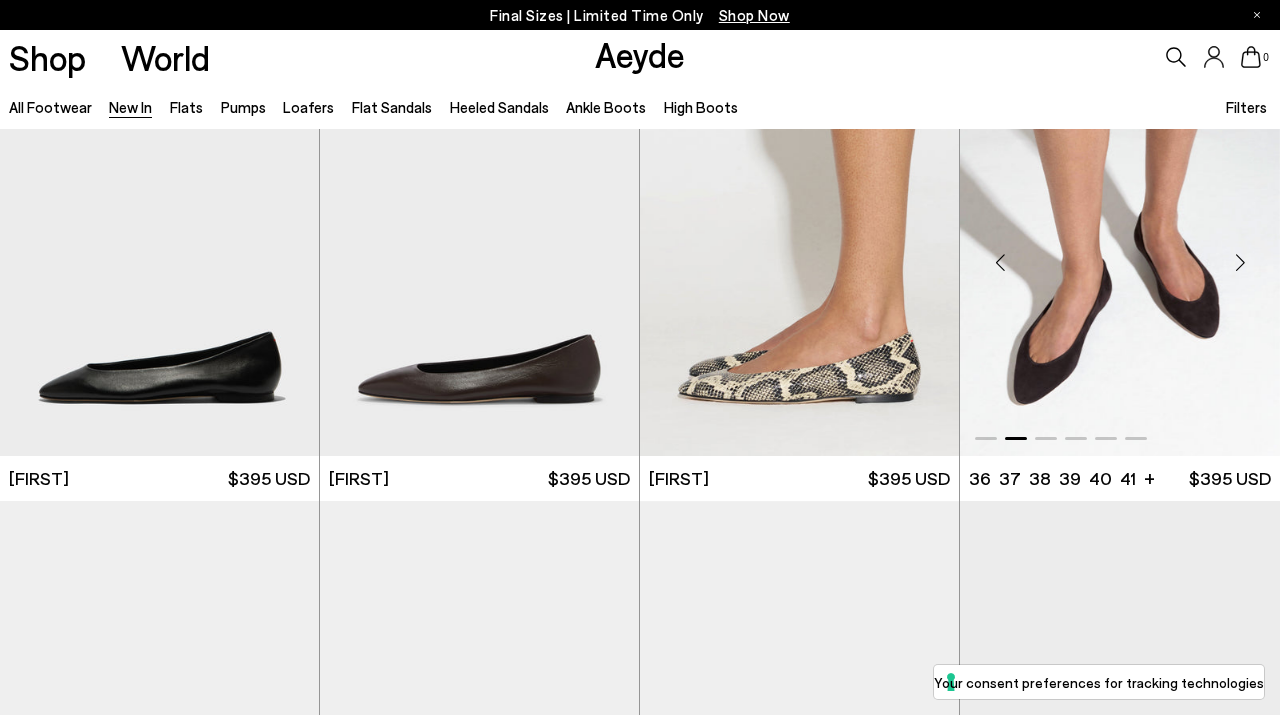 click at bounding box center (1240, 263) 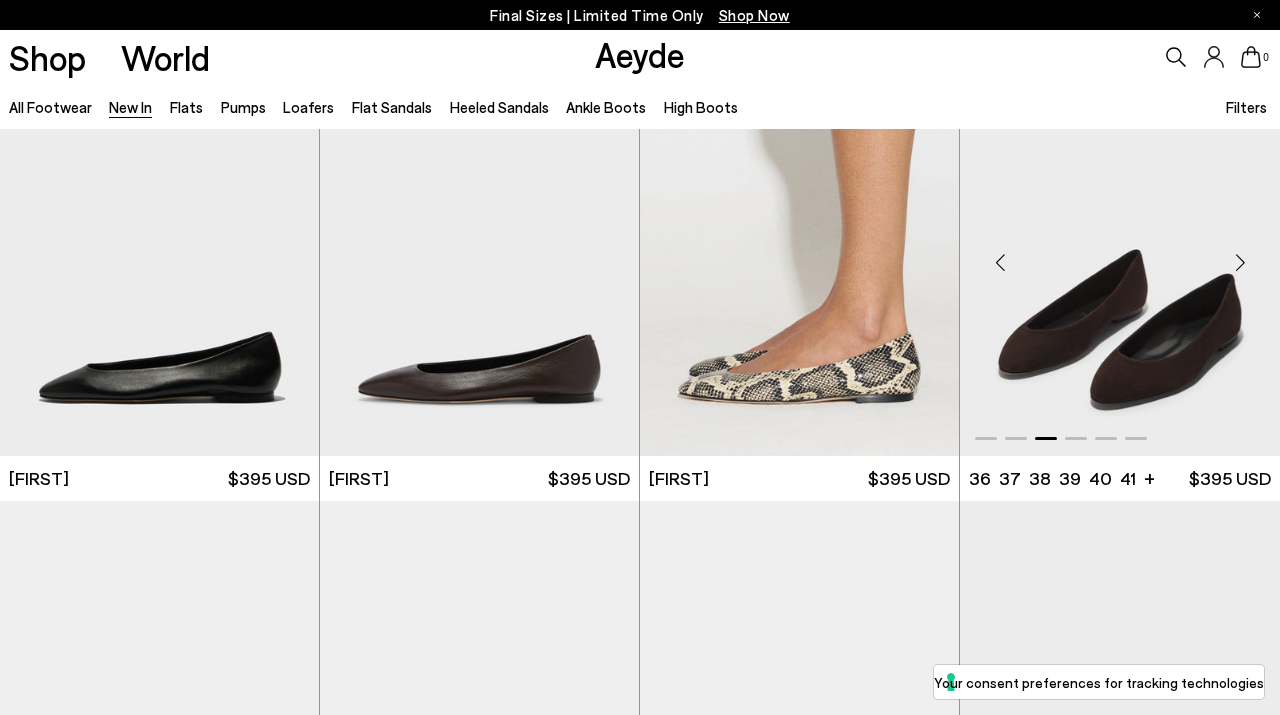 click at bounding box center (1240, 263) 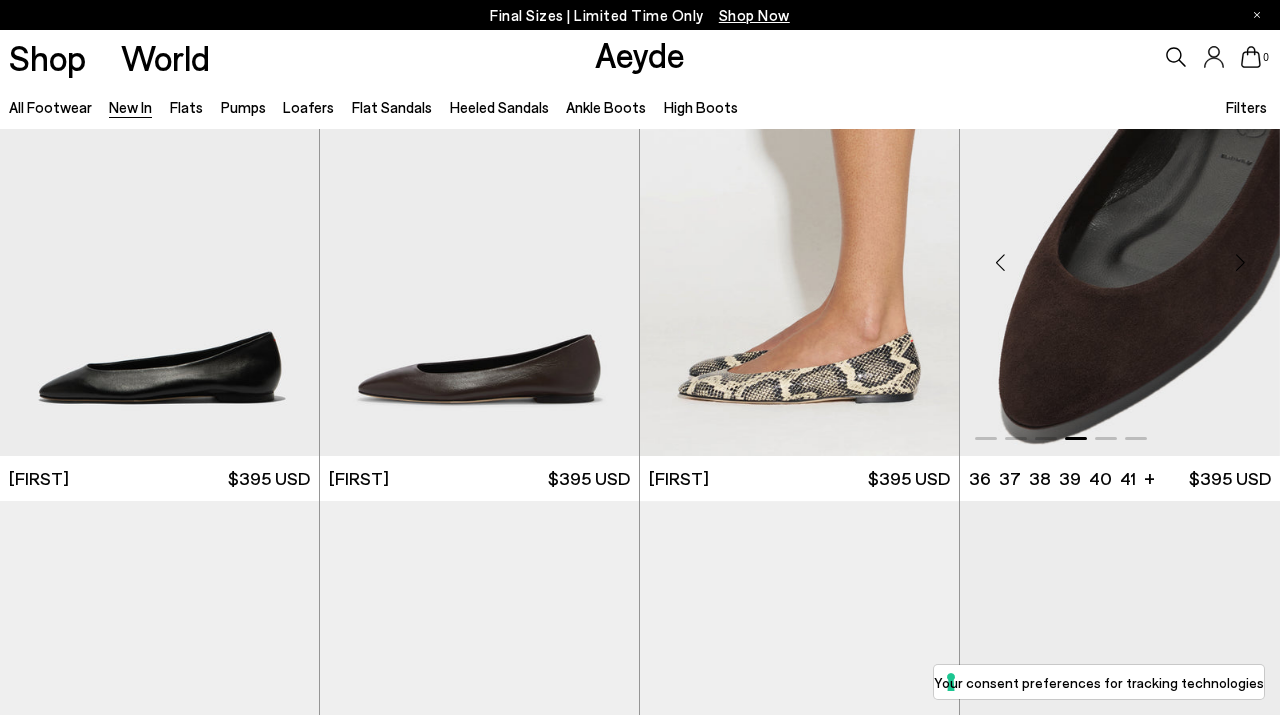 click at bounding box center (1240, 263) 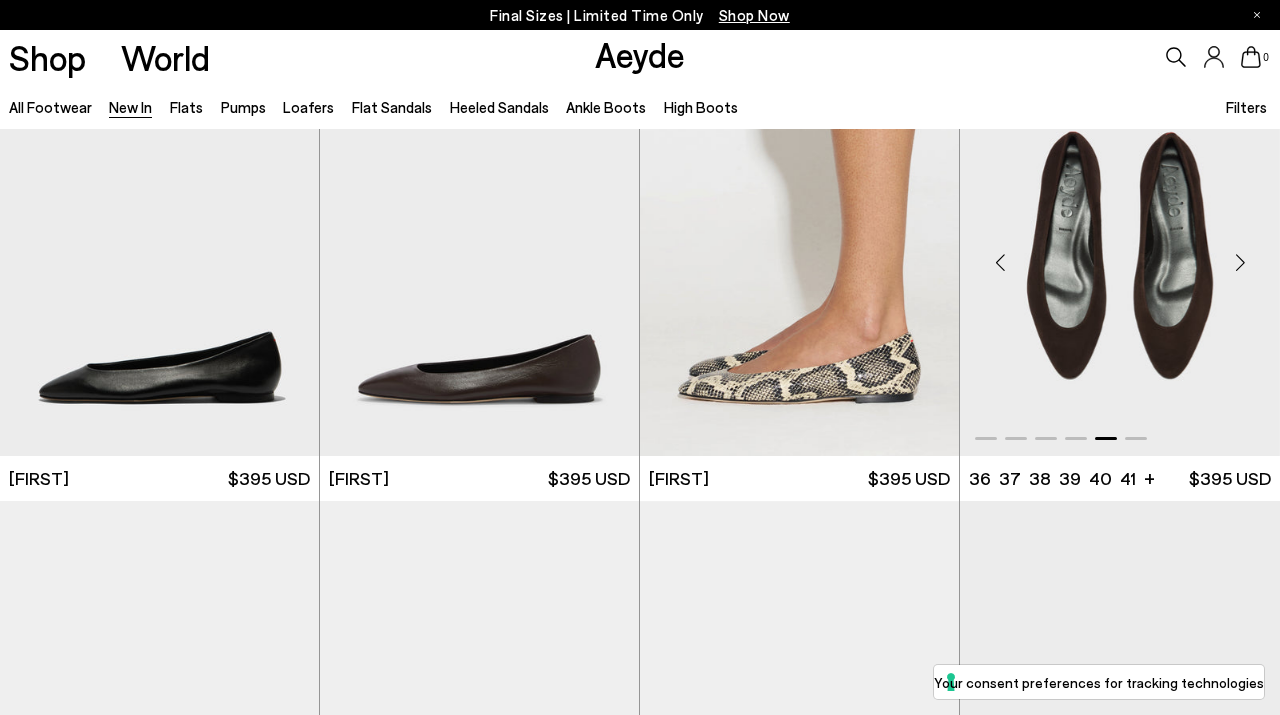 click at bounding box center [1240, 263] 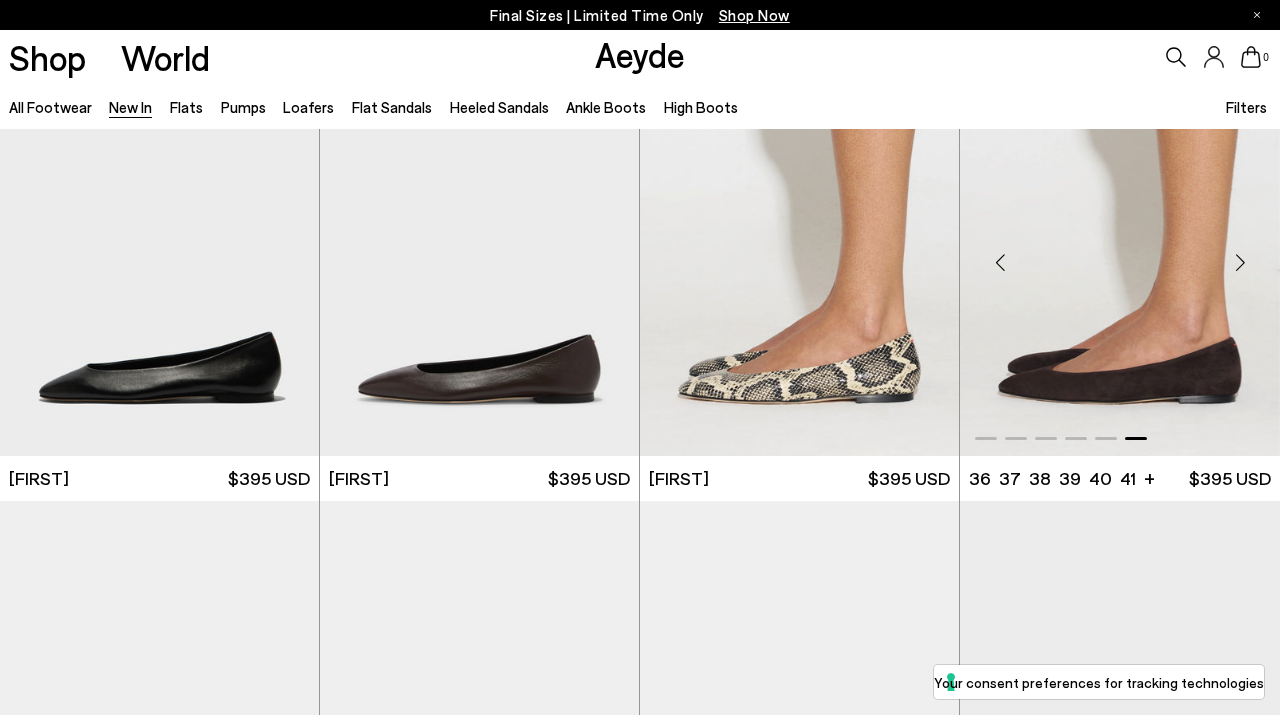 click at bounding box center [1240, 263] 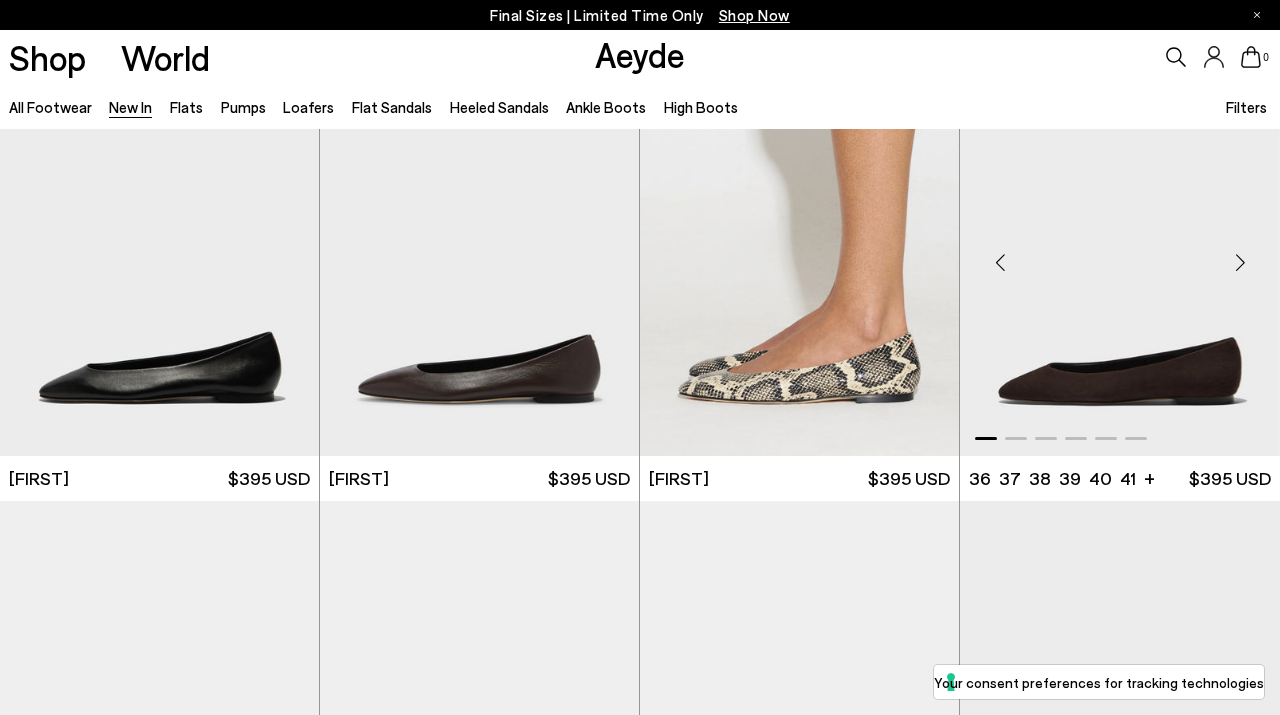 click at bounding box center (1240, 263) 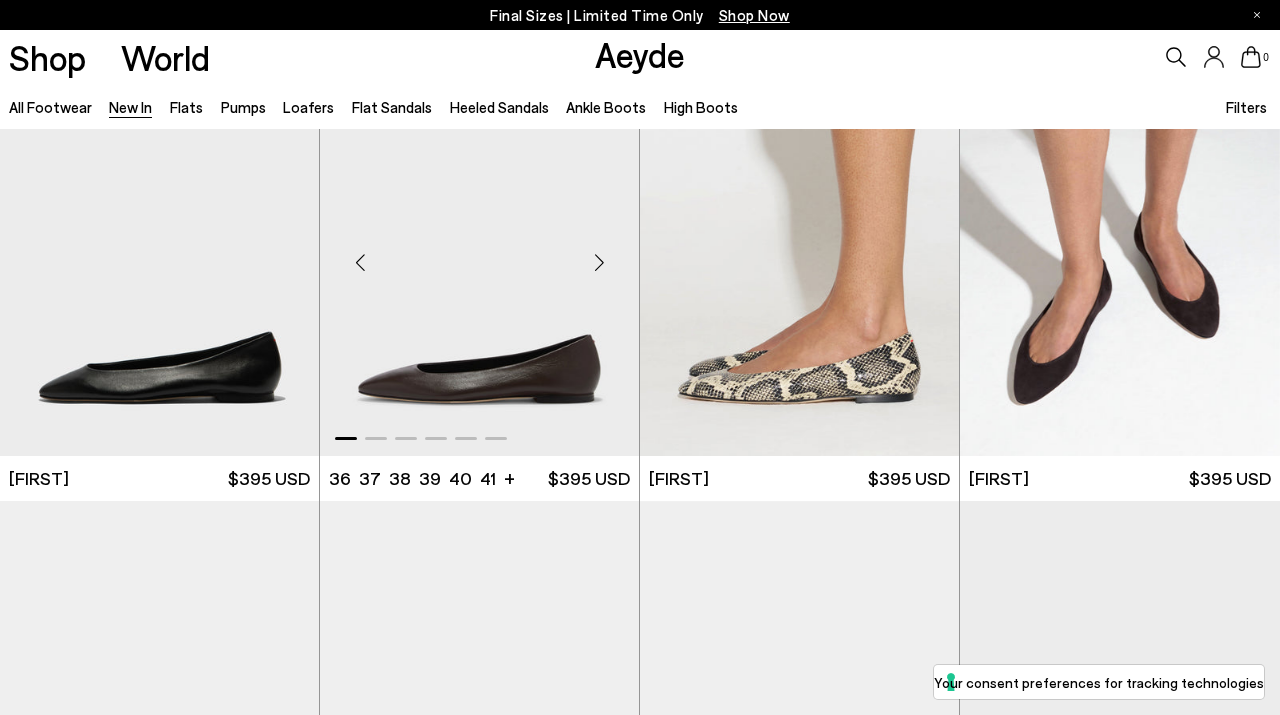 click at bounding box center [599, 263] 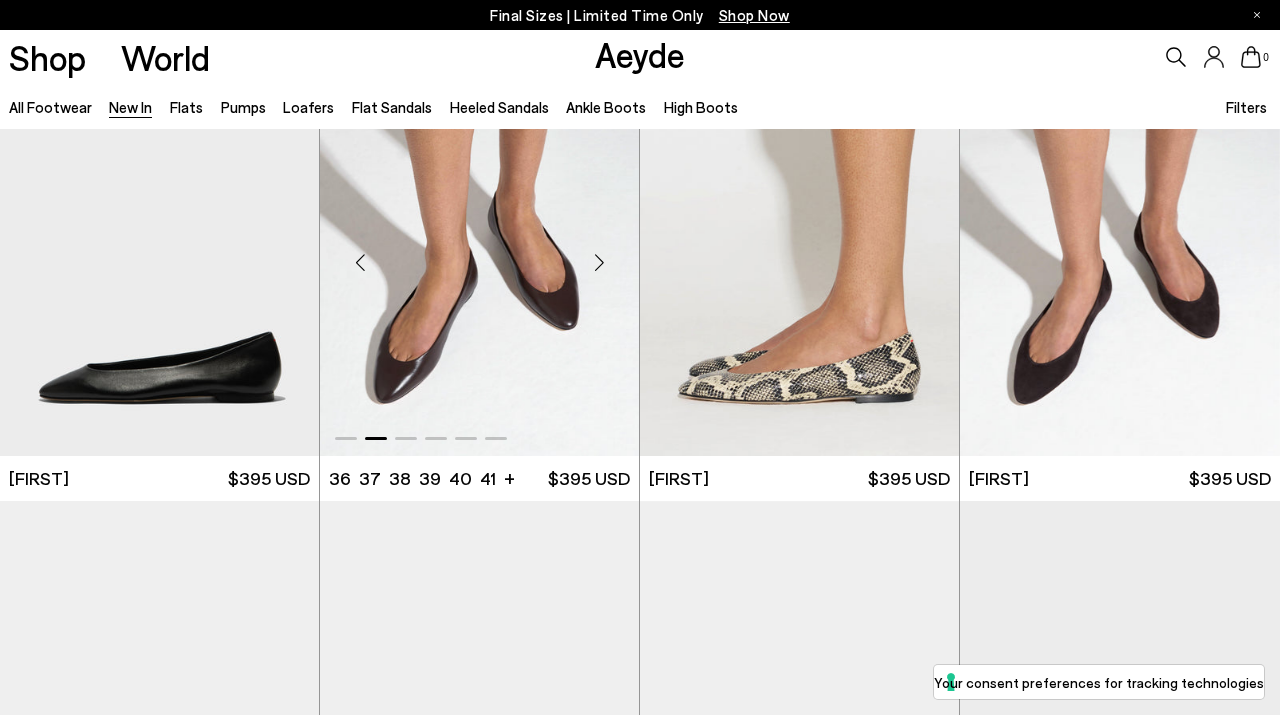 click at bounding box center [599, 263] 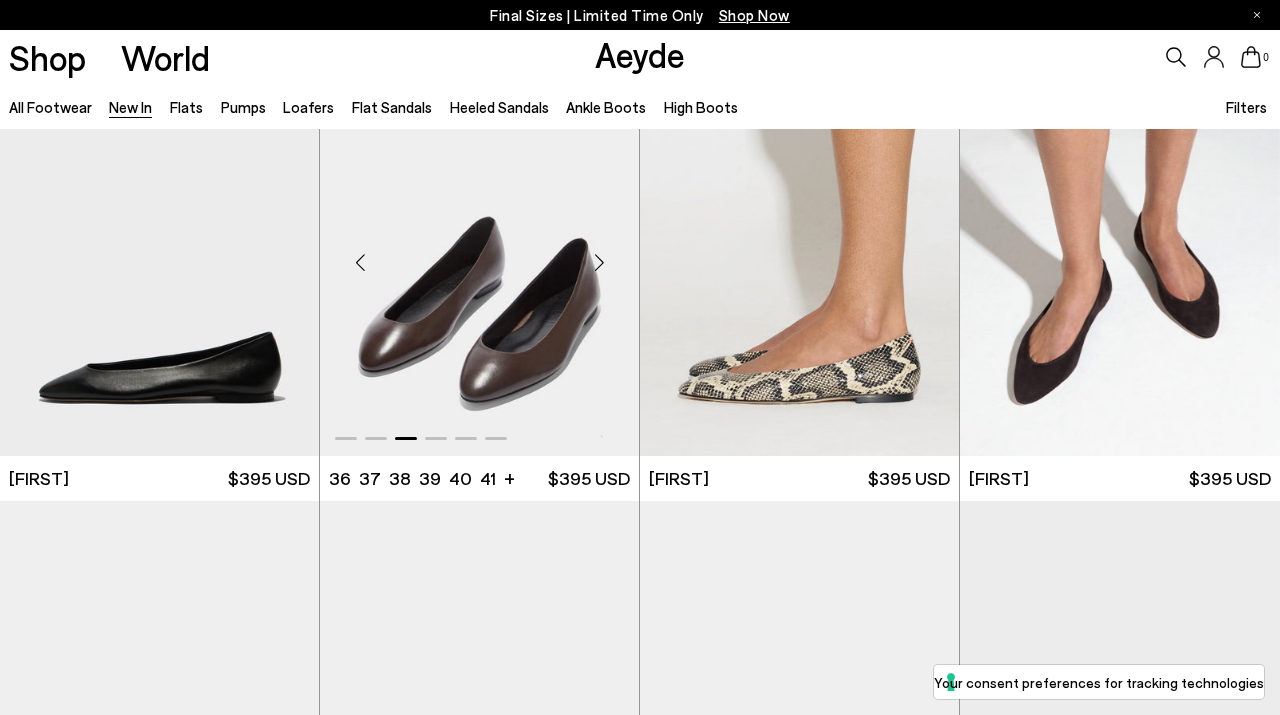 click at bounding box center (599, 263) 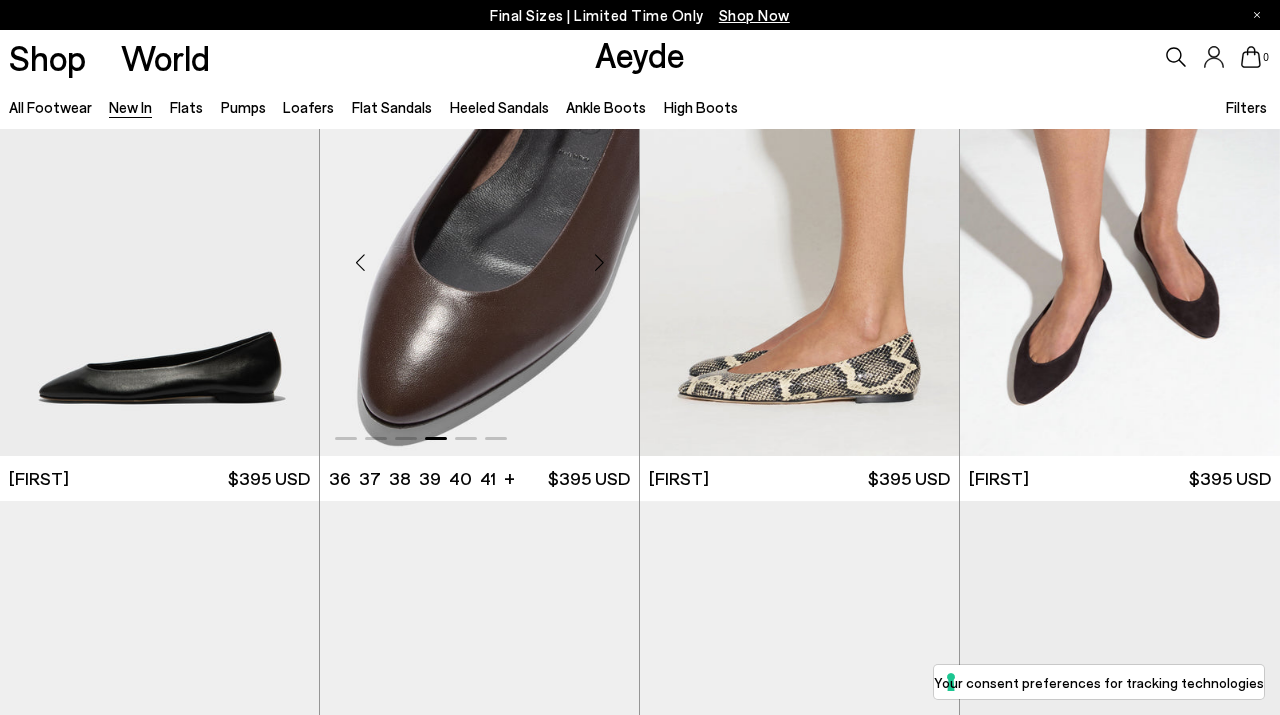 click at bounding box center [599, 263] 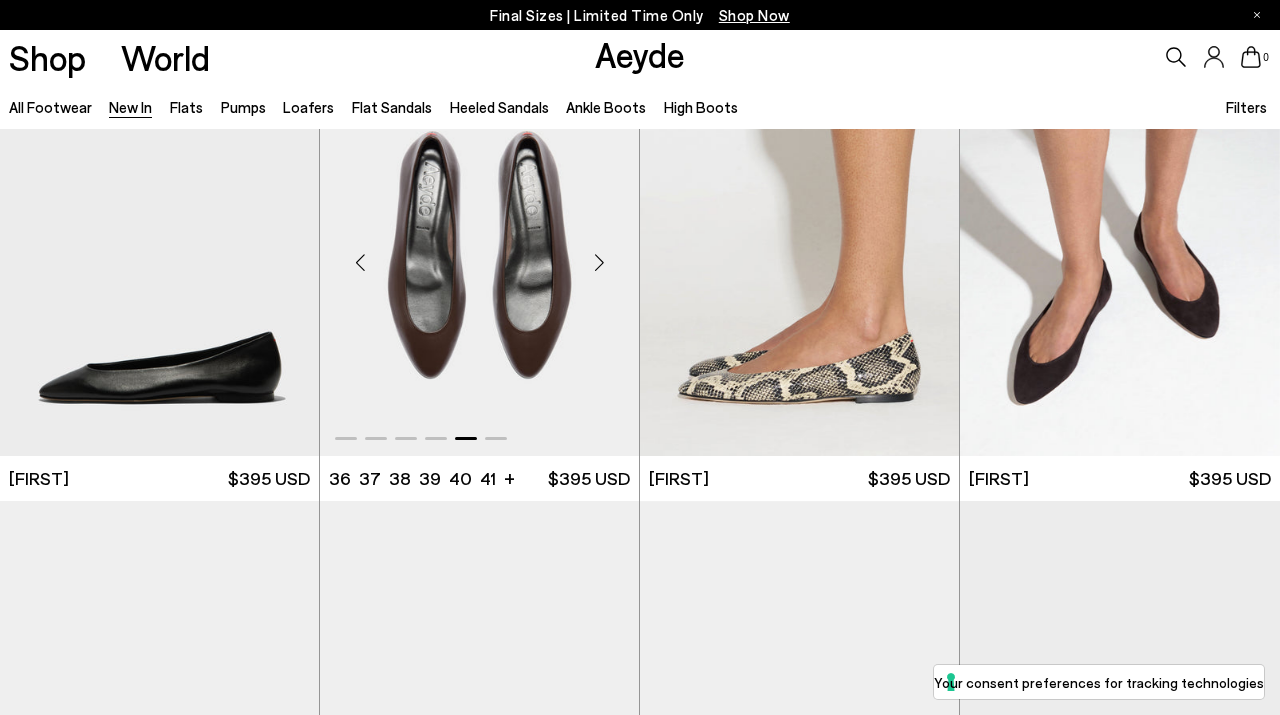 click at bounding box center [599, 263] 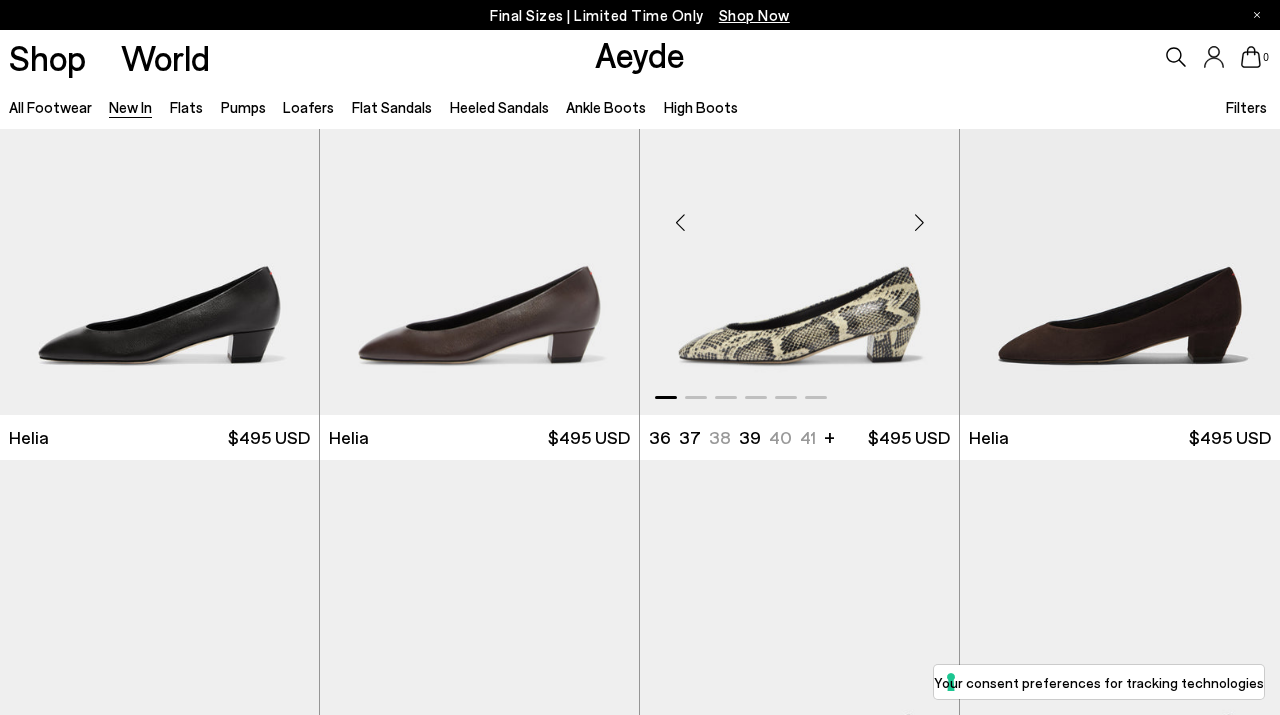 scroll, scrollTop: 578, scrollLeft: 0, axis: vertical 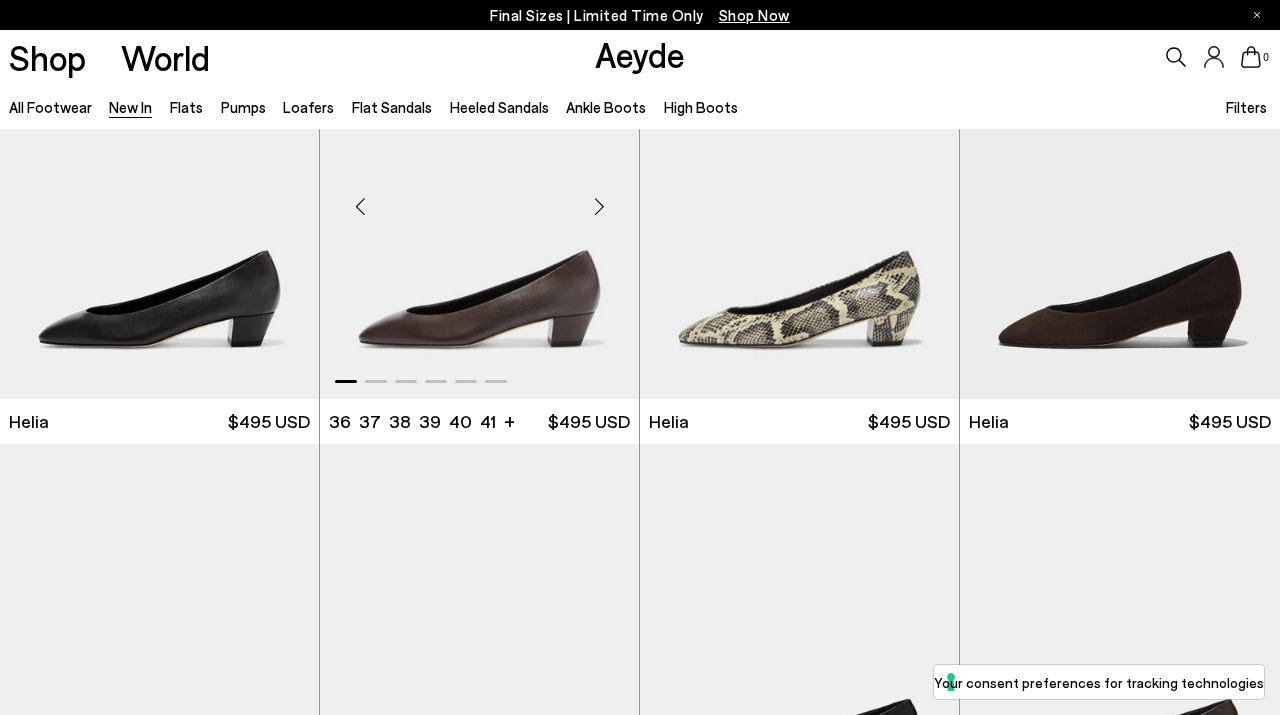 click at bounding box center (599, 206) 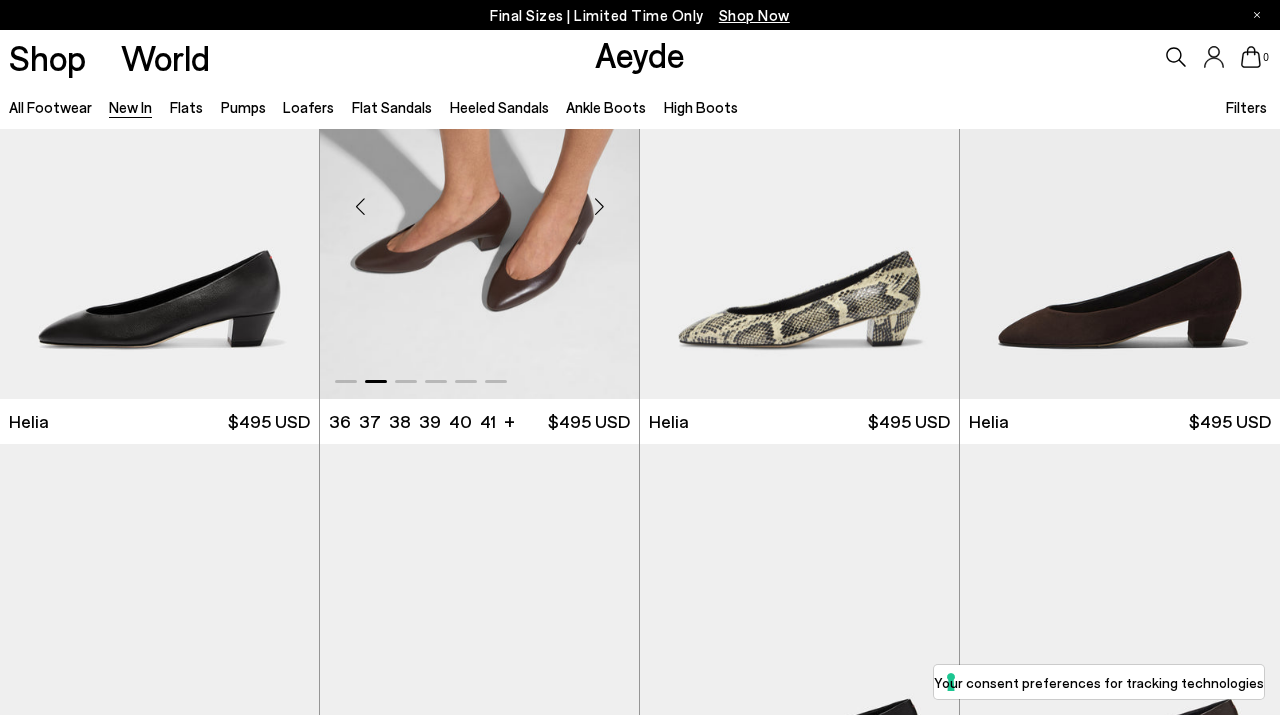 click at bounding box center [599, 206] 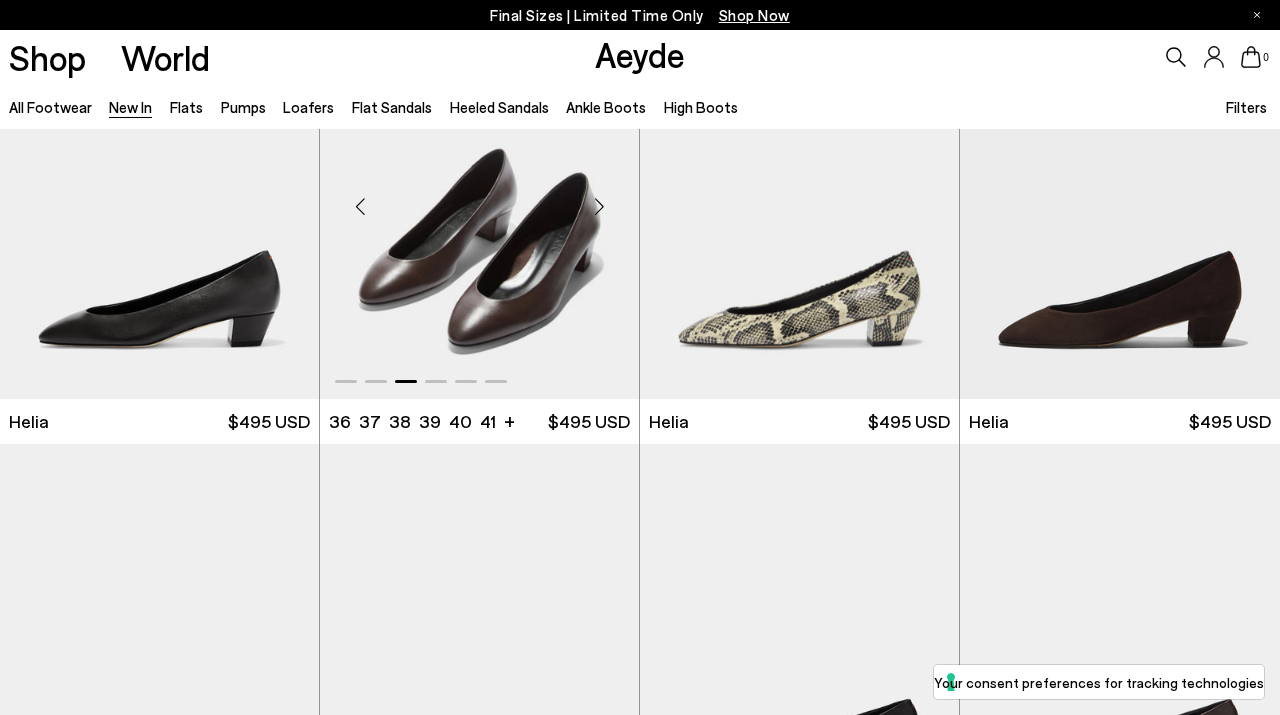 click at bounding box center [599, 206] 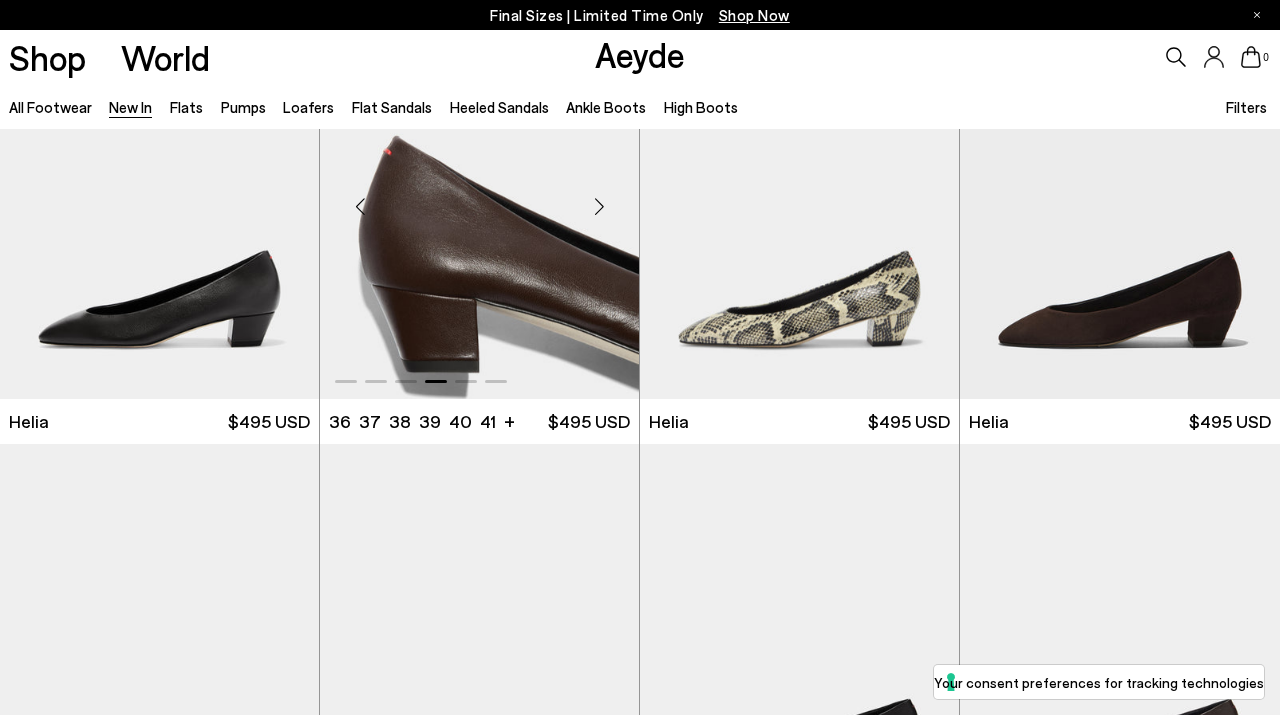 click at bounding box center (599, 206) 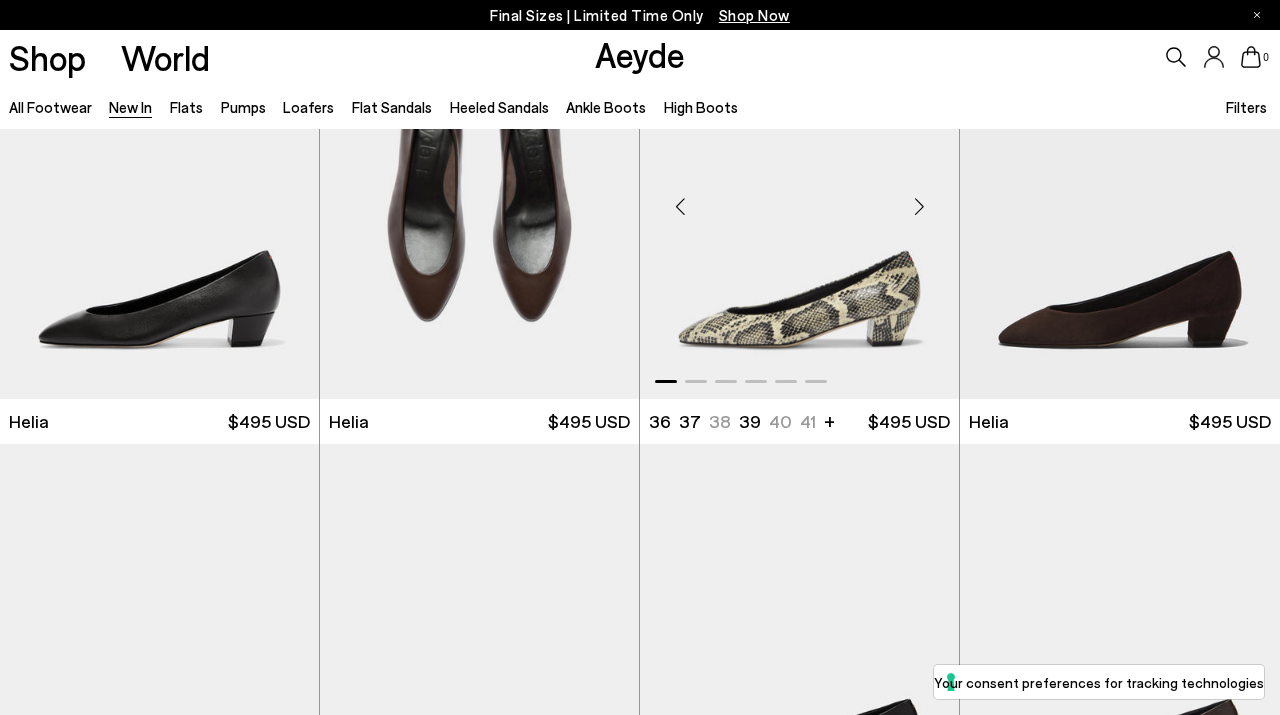 click at bounding box center [919, 206] 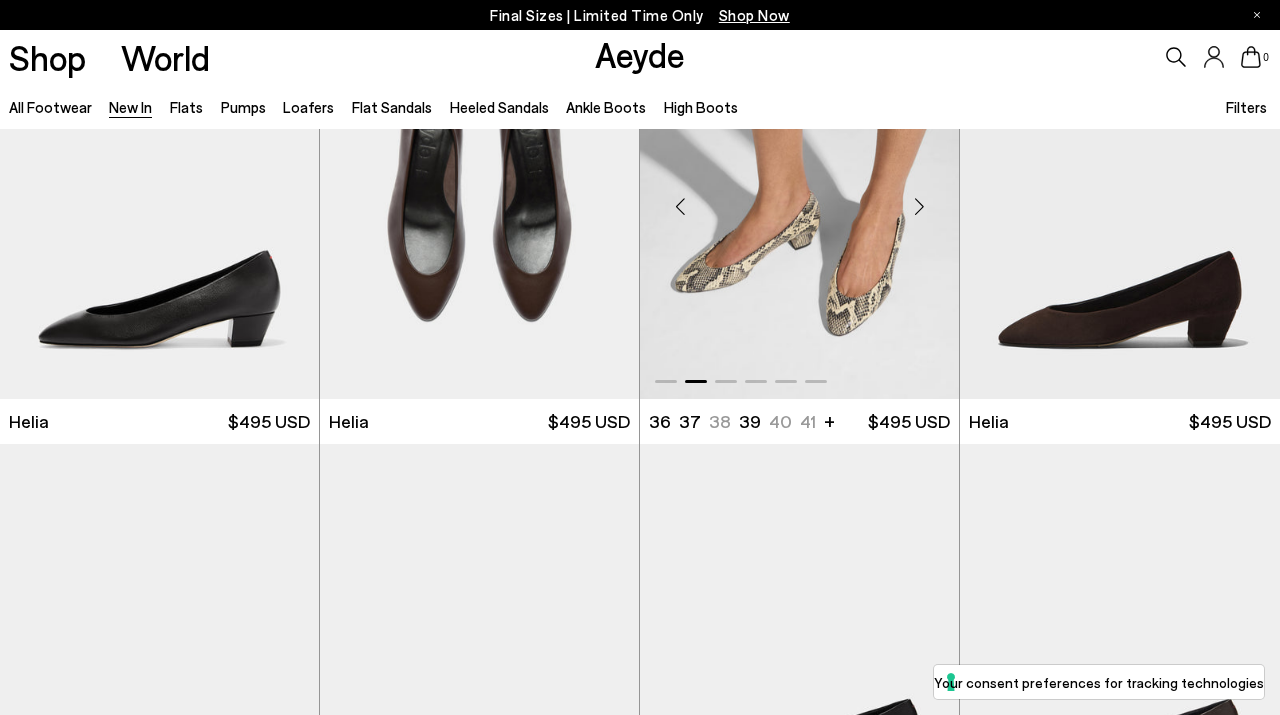 click at bounding box center [919, 206] 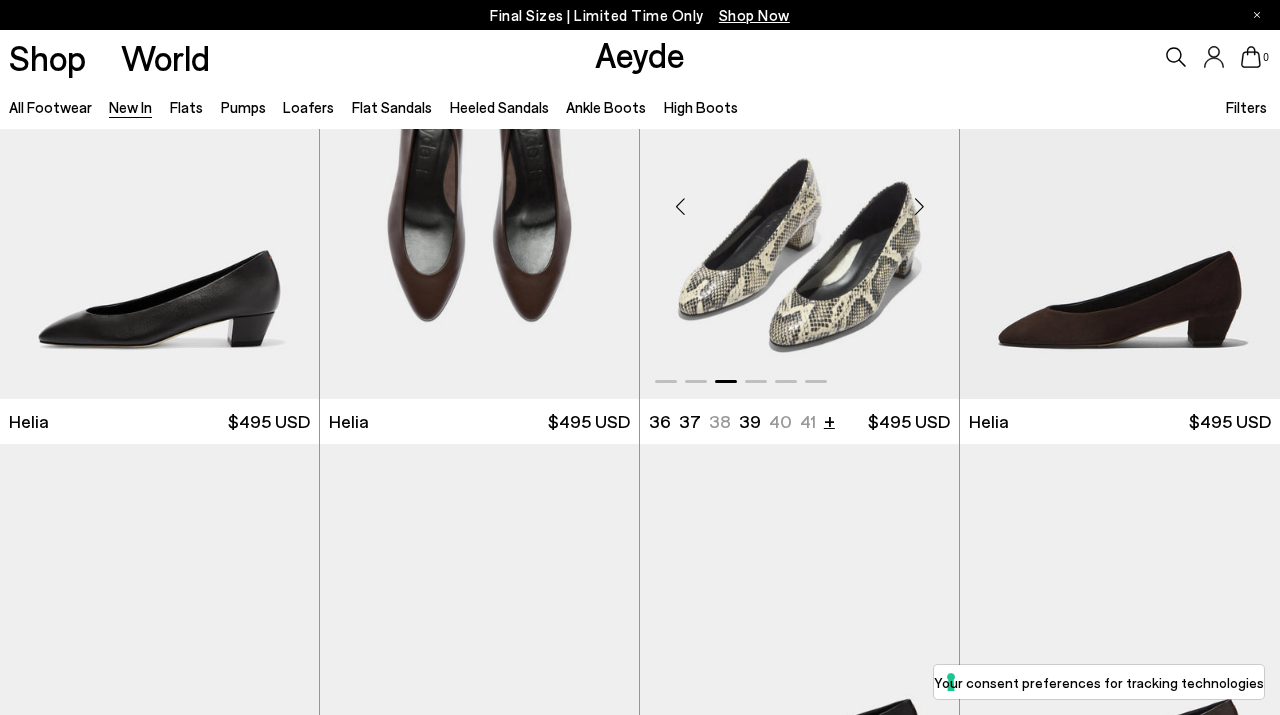 click on "+" at bounding box center (829, 420) 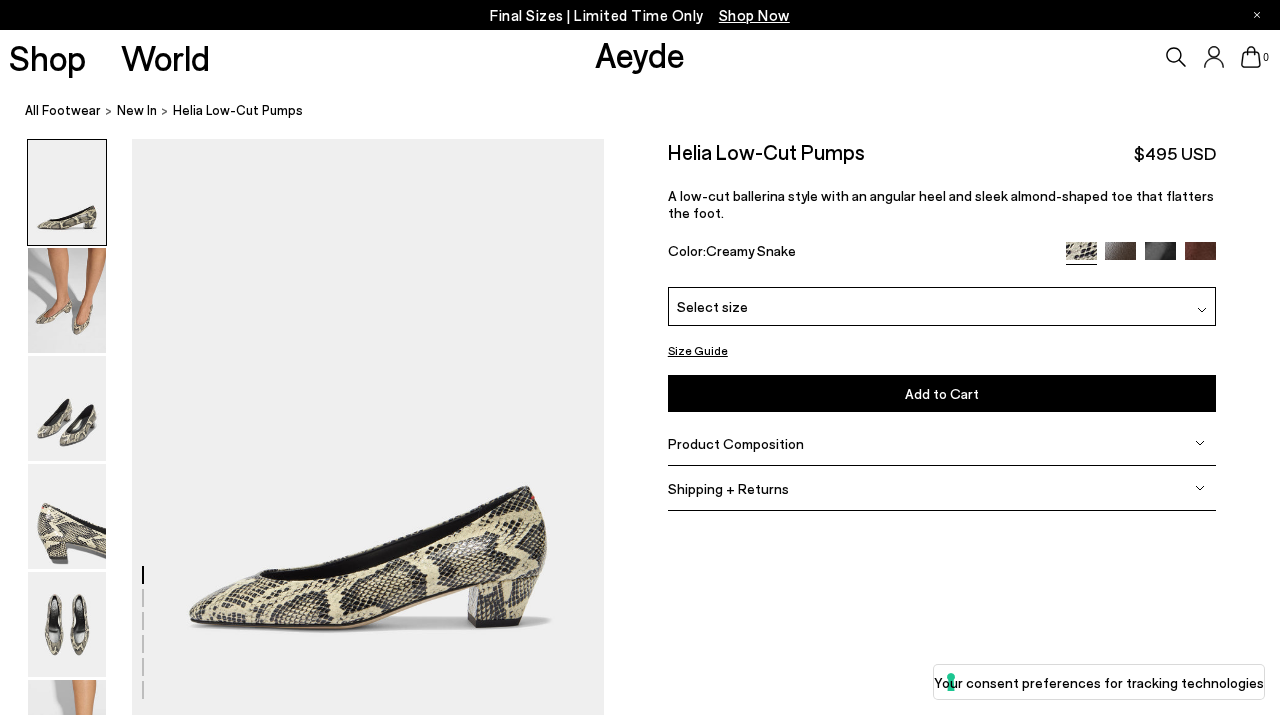 scroll, scrollTop: 0, scrollLeft: 0, axis: both 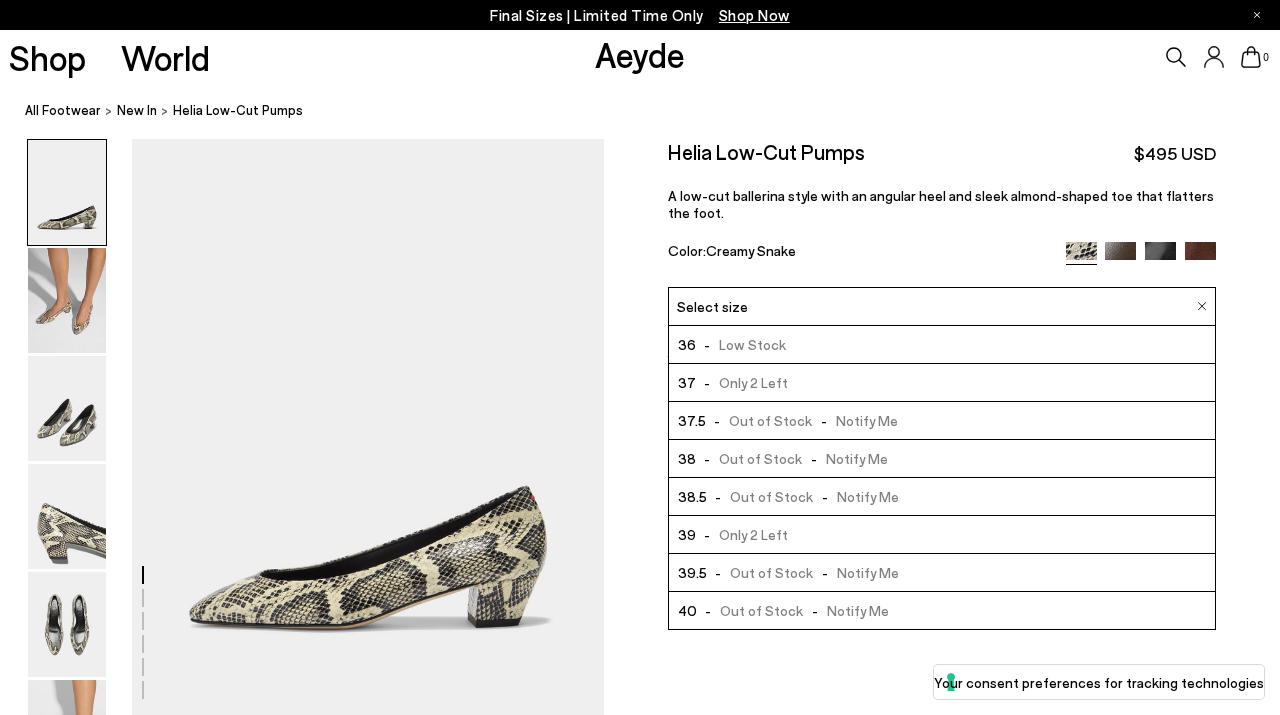click on "- Out of Stock - Notify Me" at bounding box center (802, 420) 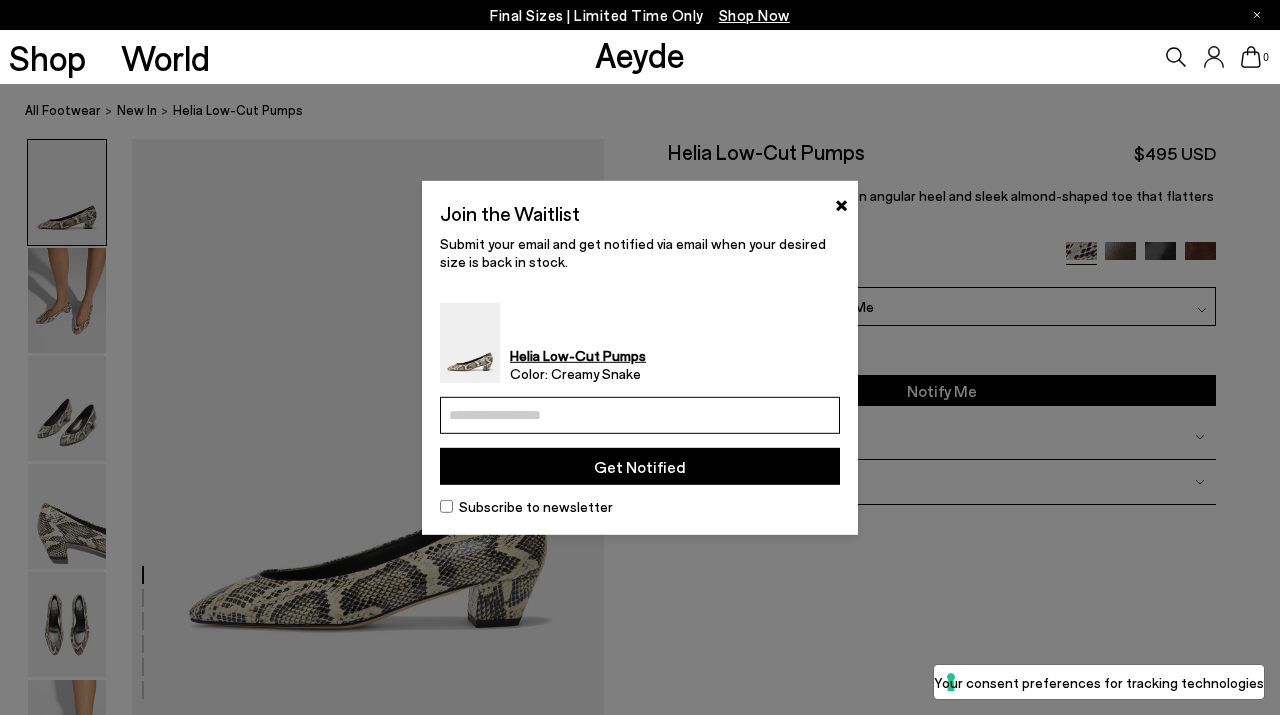 click at bounding box center [640, 415] 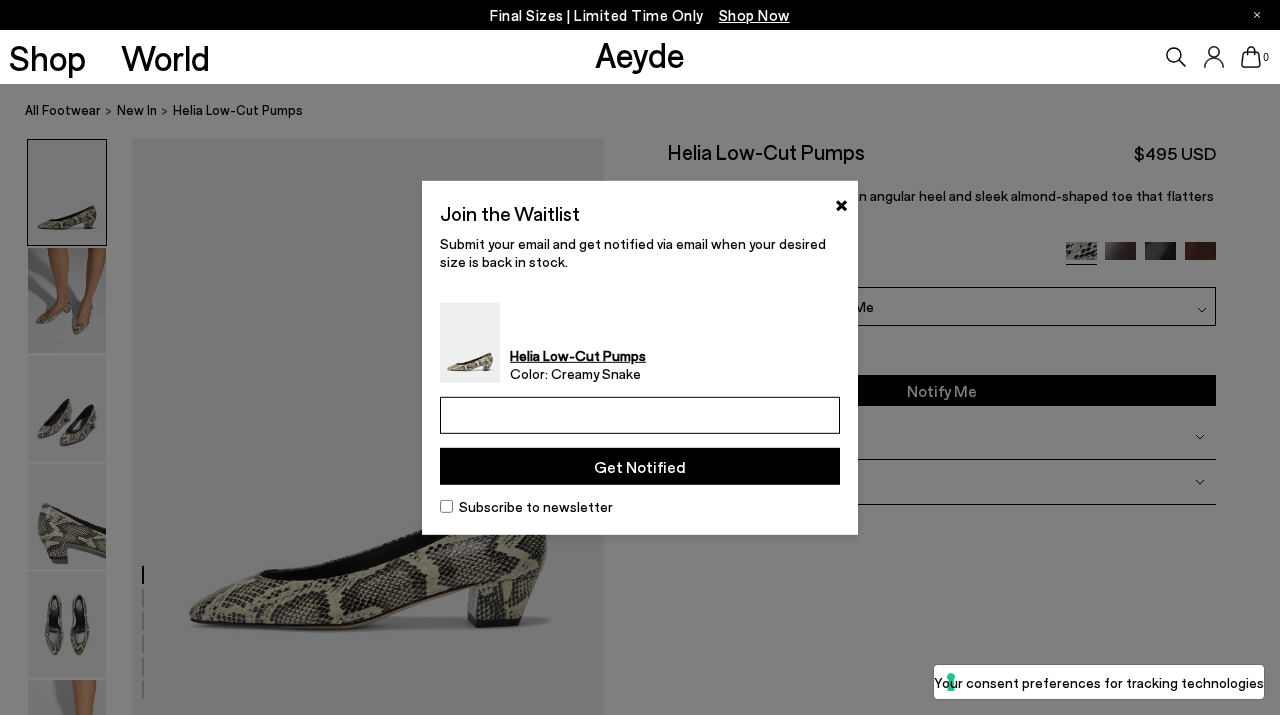 type on "**********" 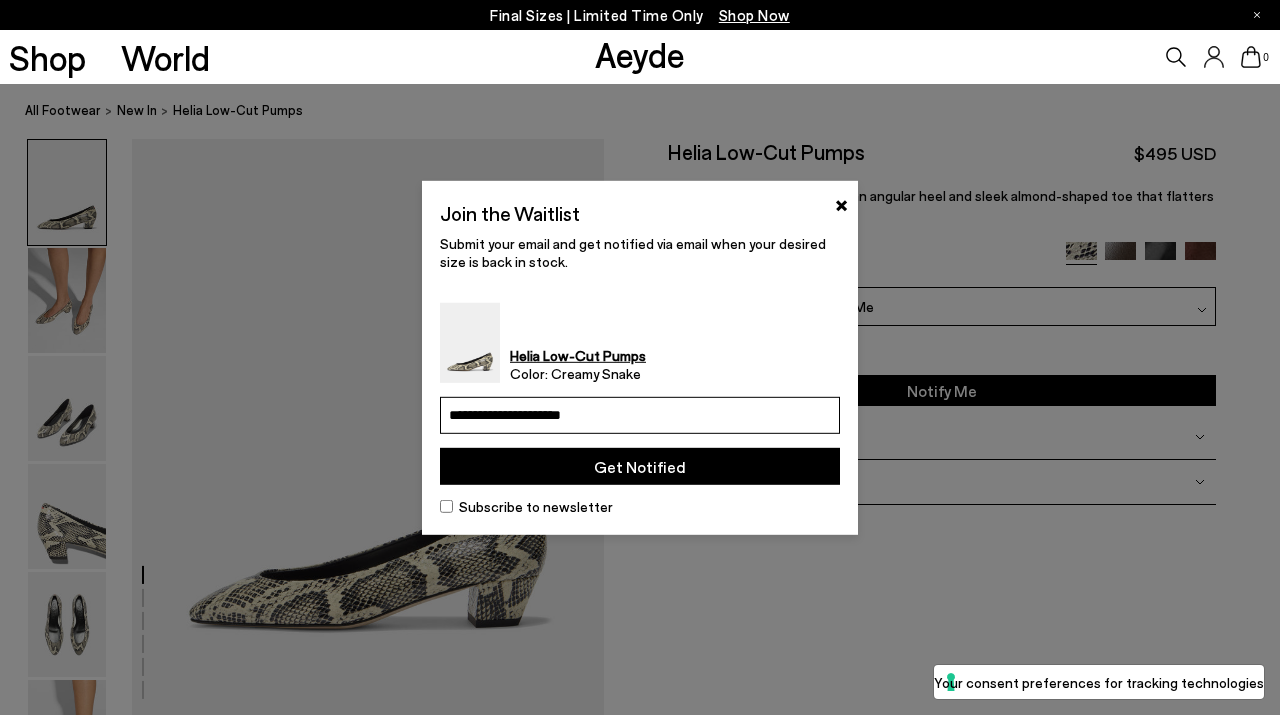 click on "Get Notified" at bounding box center (640, 466) 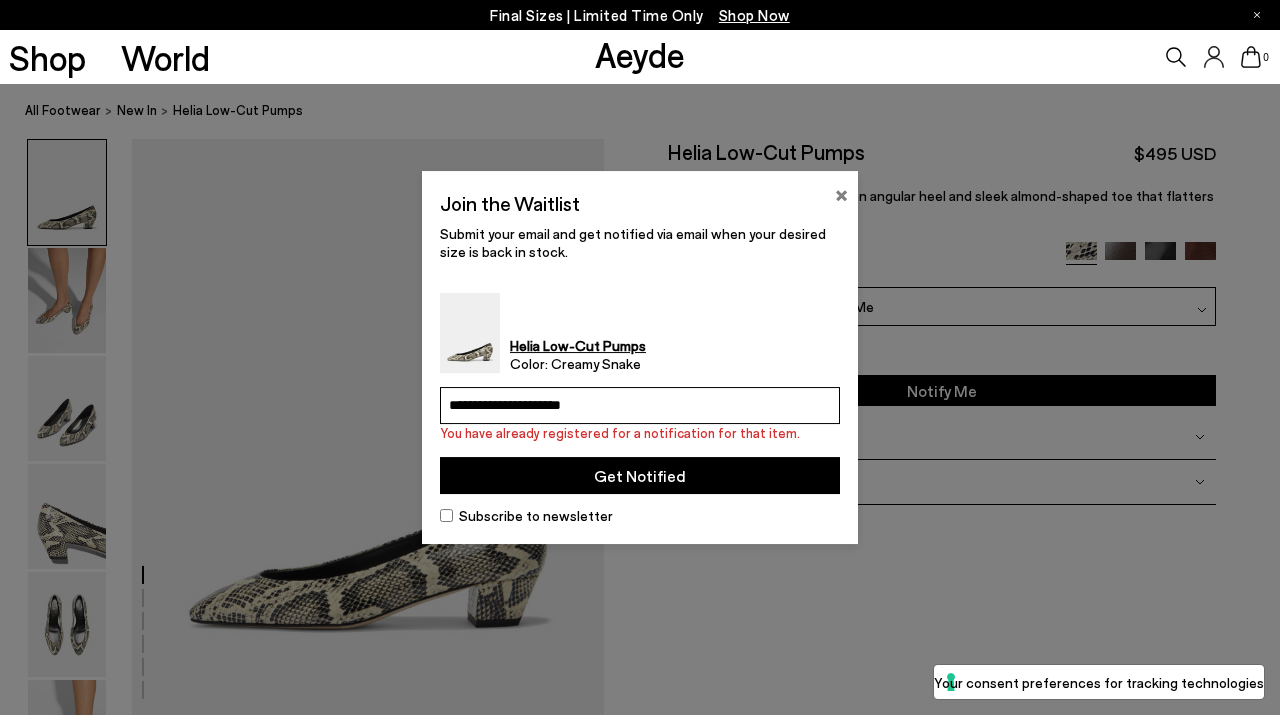 click on "×" at bounding box center (841, 193) 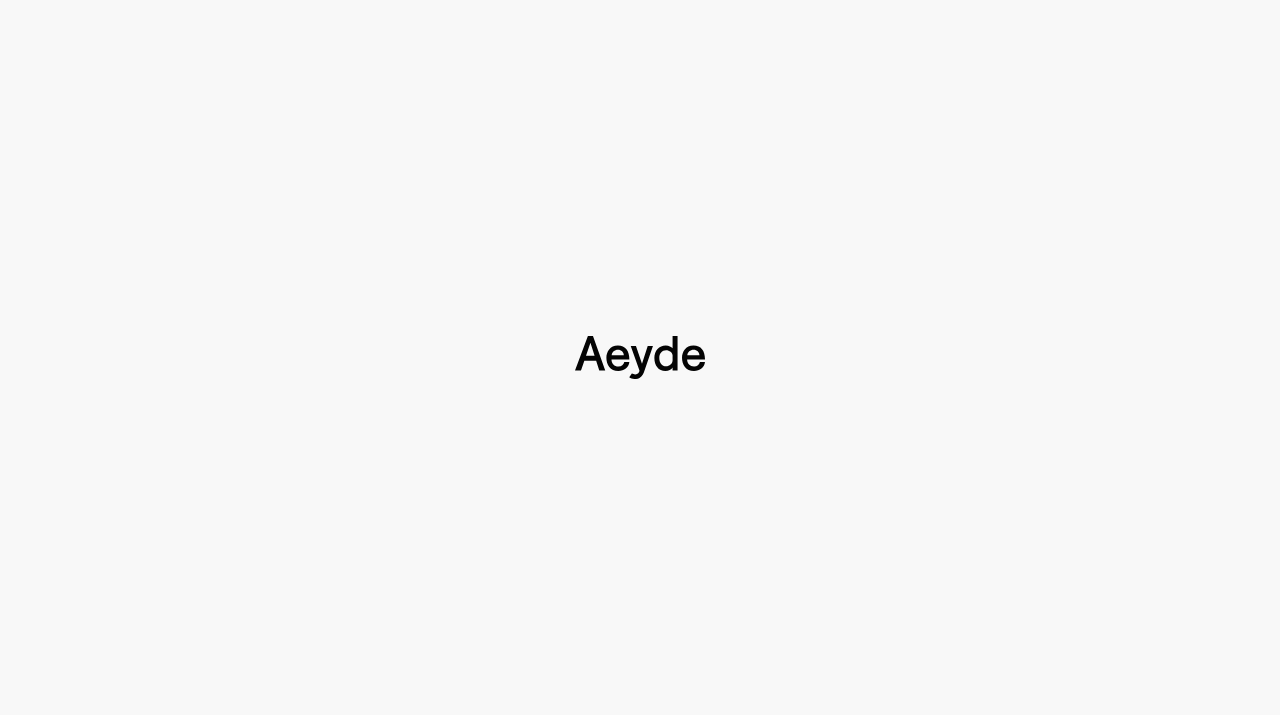 type 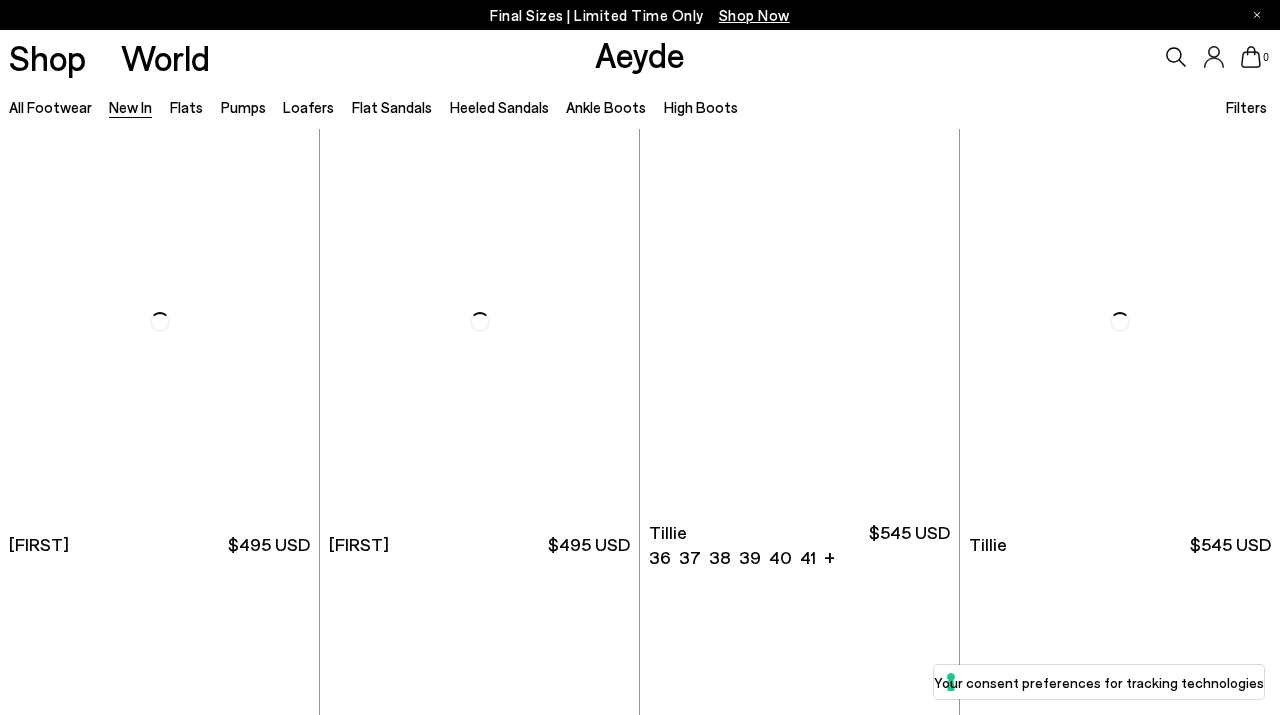 scroll, scrollTop: 1516, scrollLeft: 0, axis: vertical 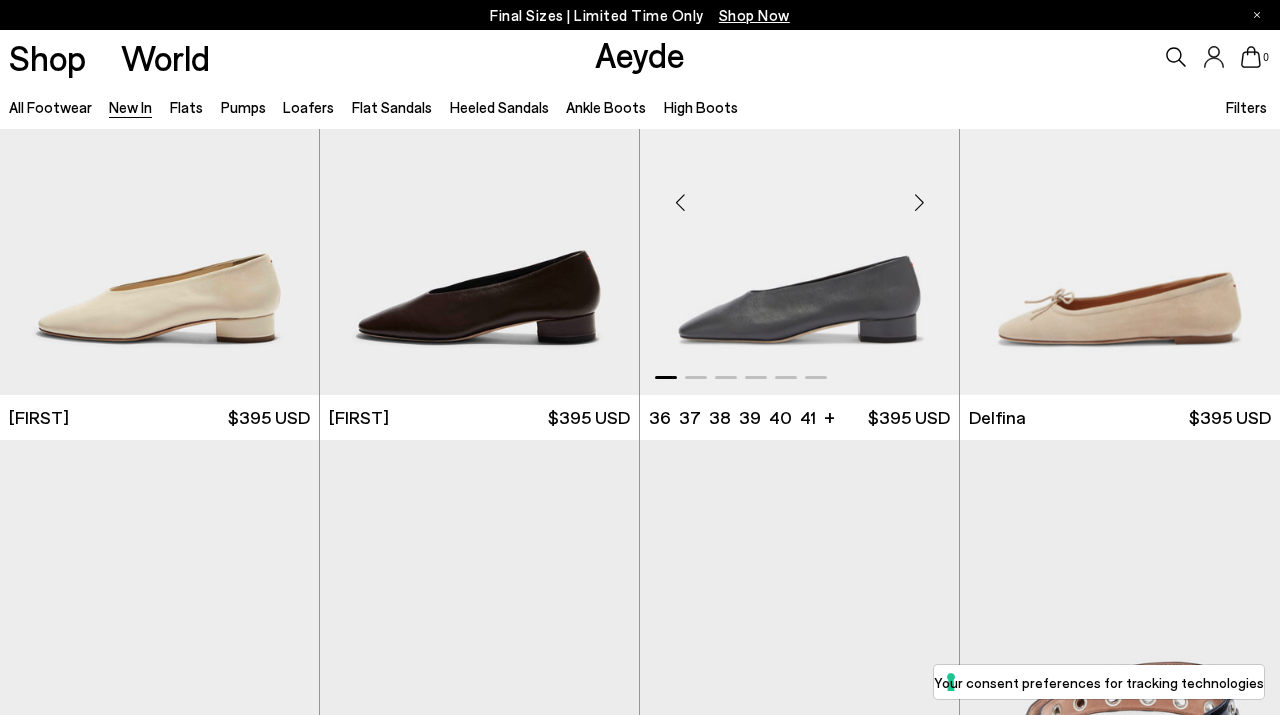click at bounding box center [919, 202] 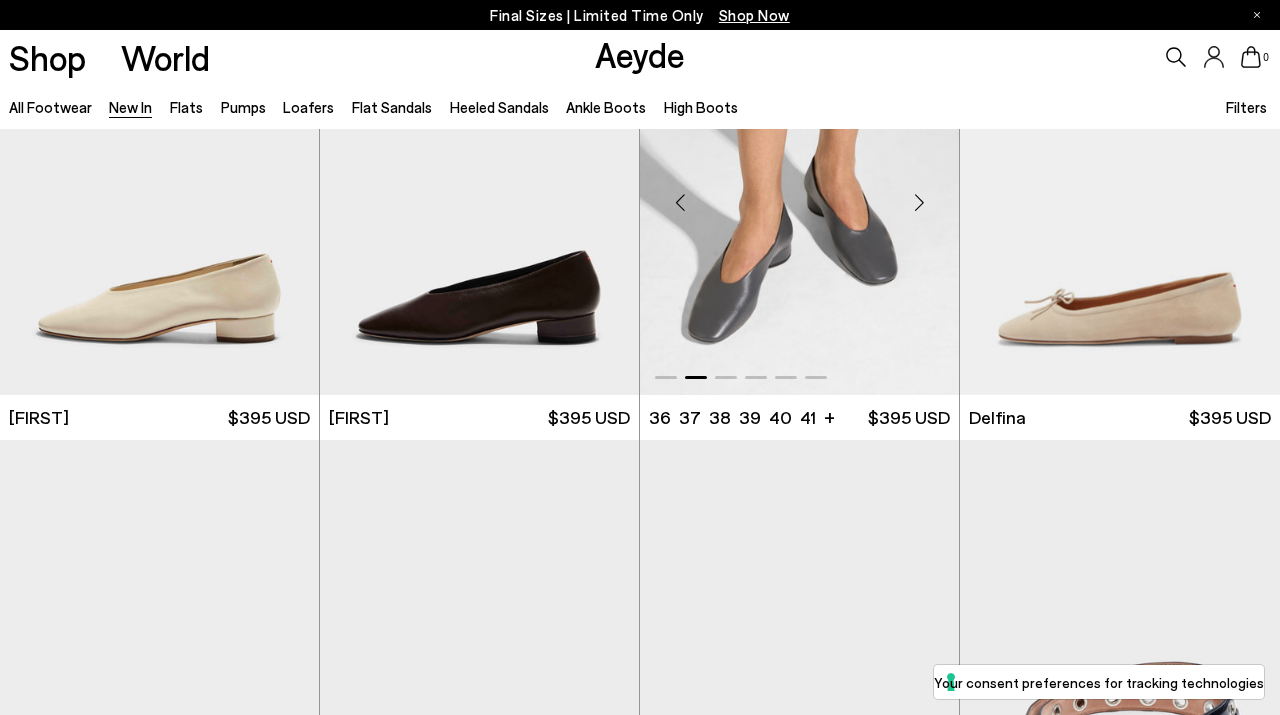 click at bounding box center [919, 202] 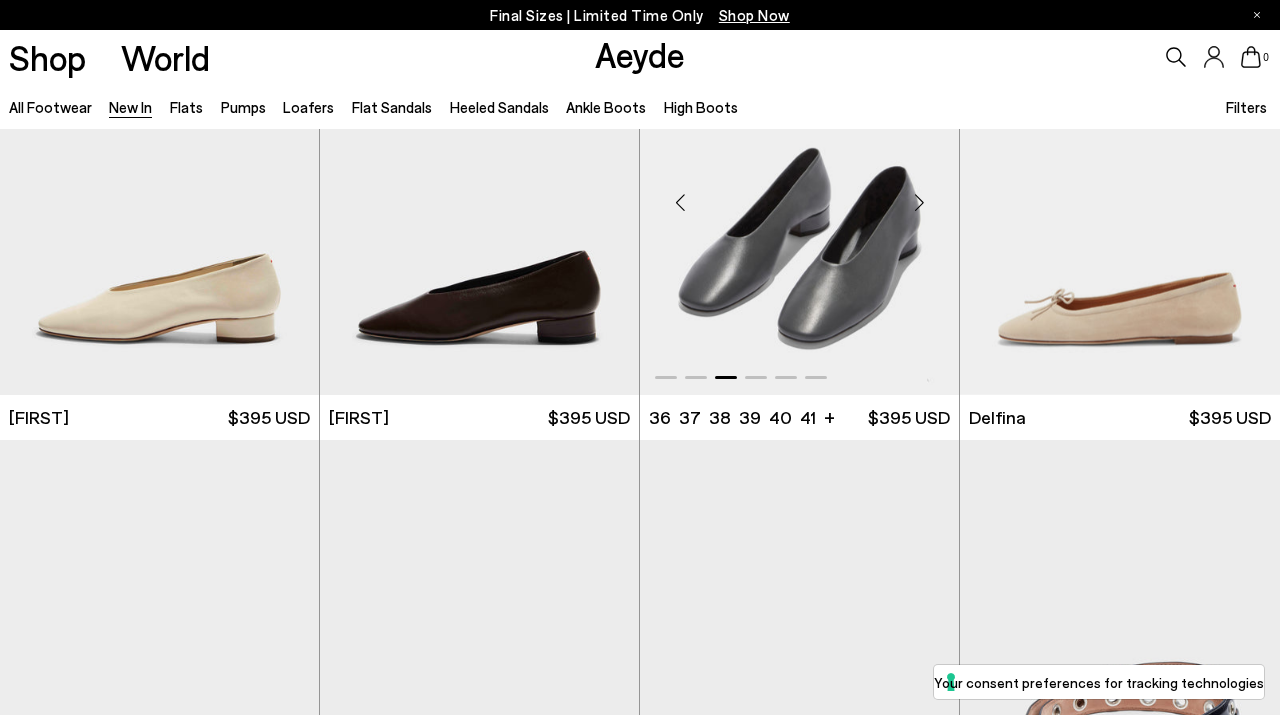 scroll, scrollTop: 9006, scrollLeft: 0, axis: vertical 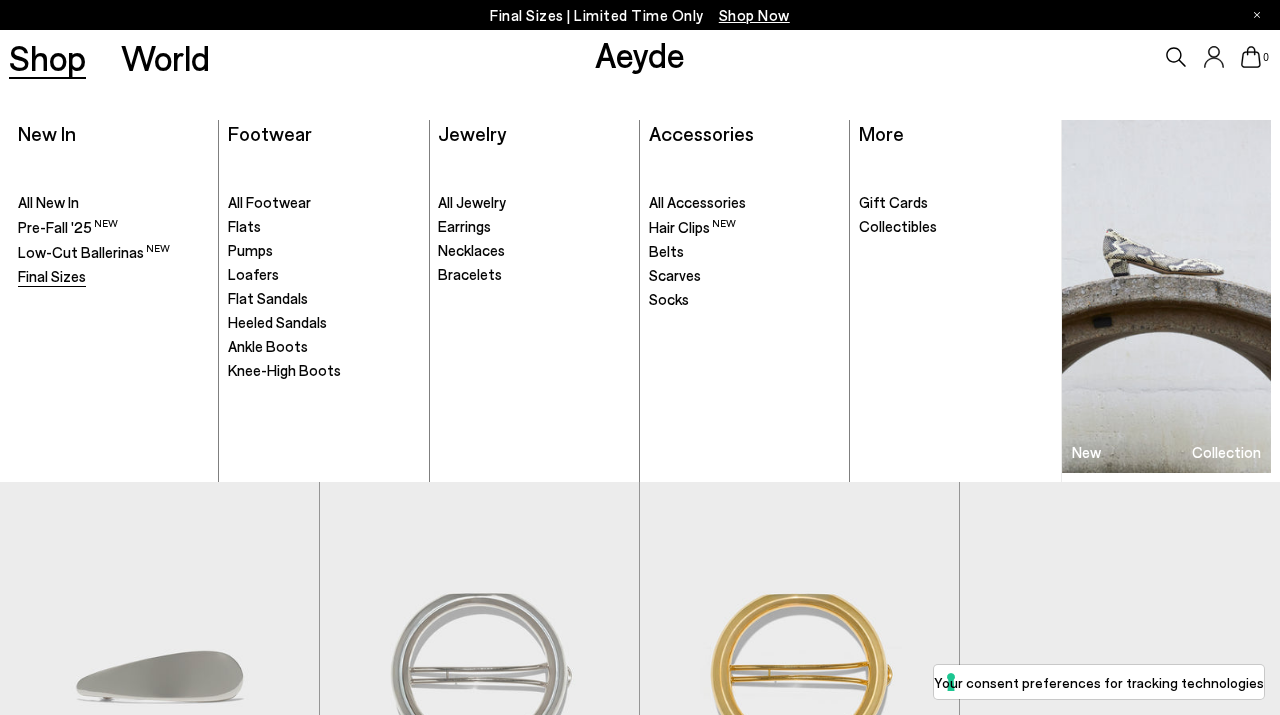 click on "Final Sizes" at bounding box center [52, 276] 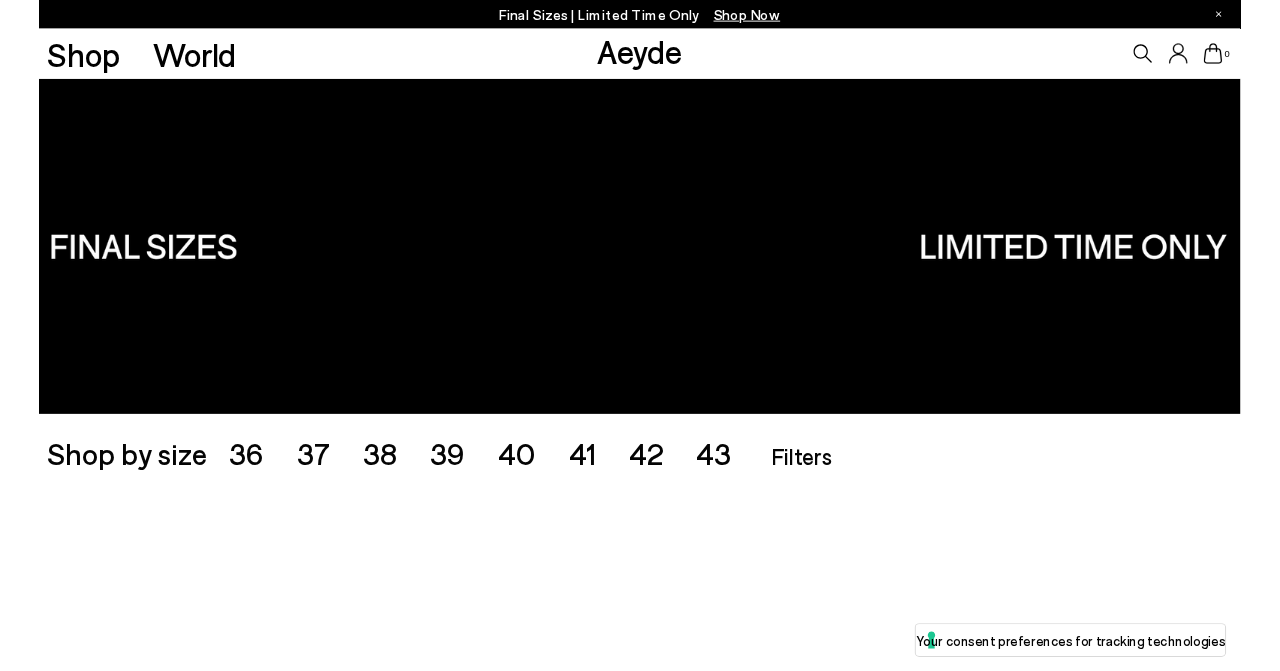 scroll, scrollTop: 0, scrollLeft: 0, axis: both 